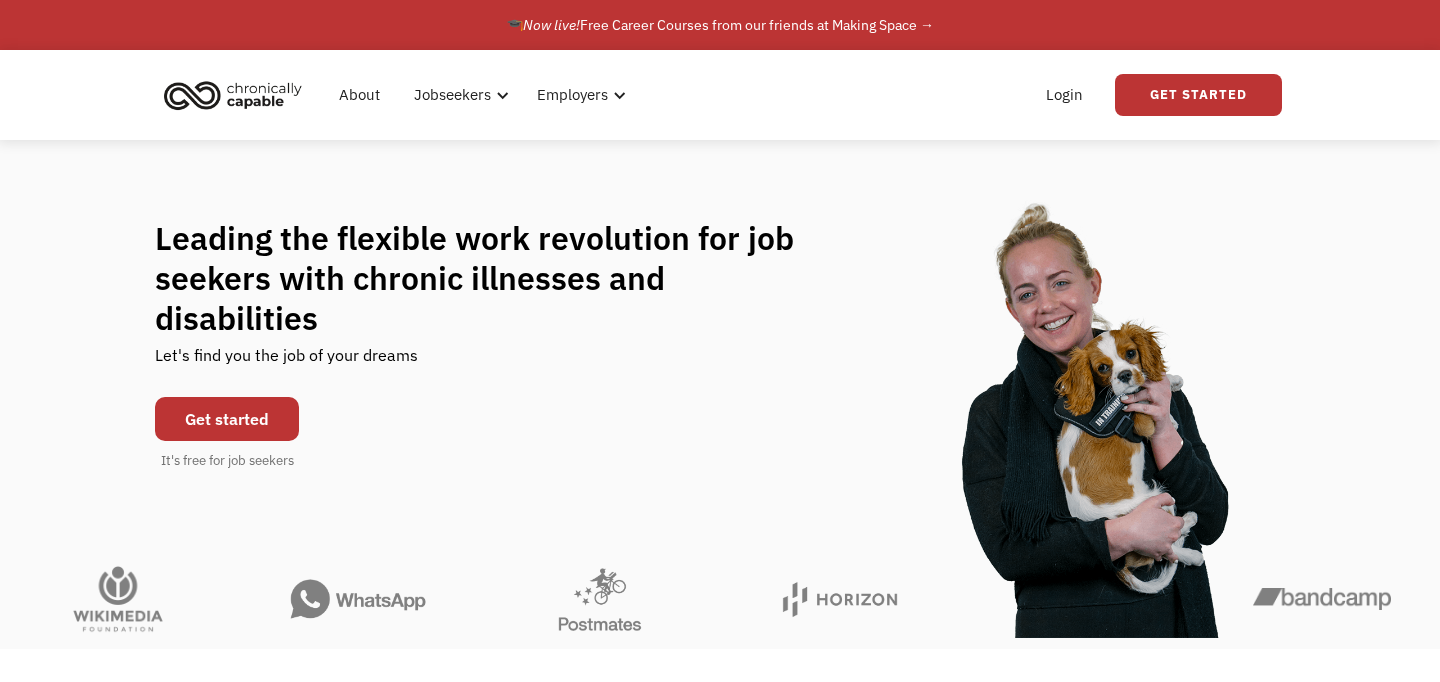 scroll, scrollTop: 0, scrollLeft: 0, axis: both 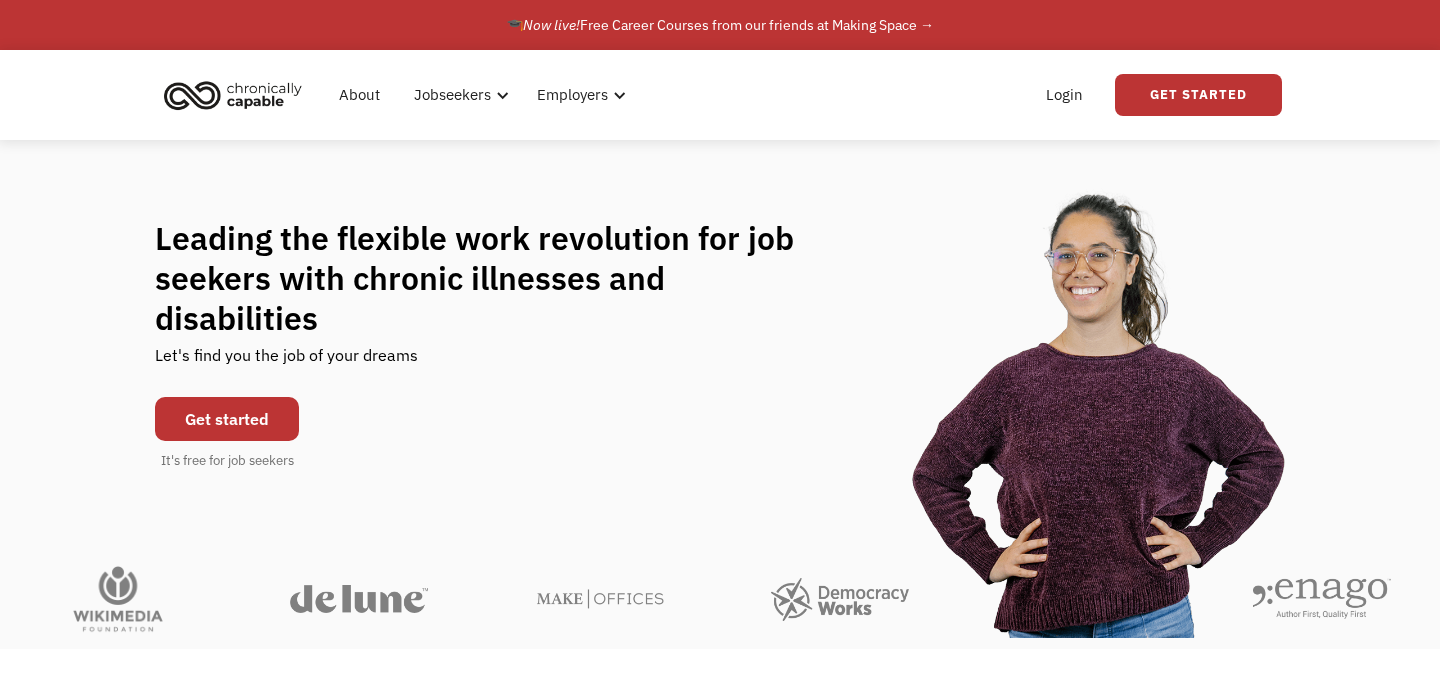 click on "Get started" at bounding box center [227, 419] 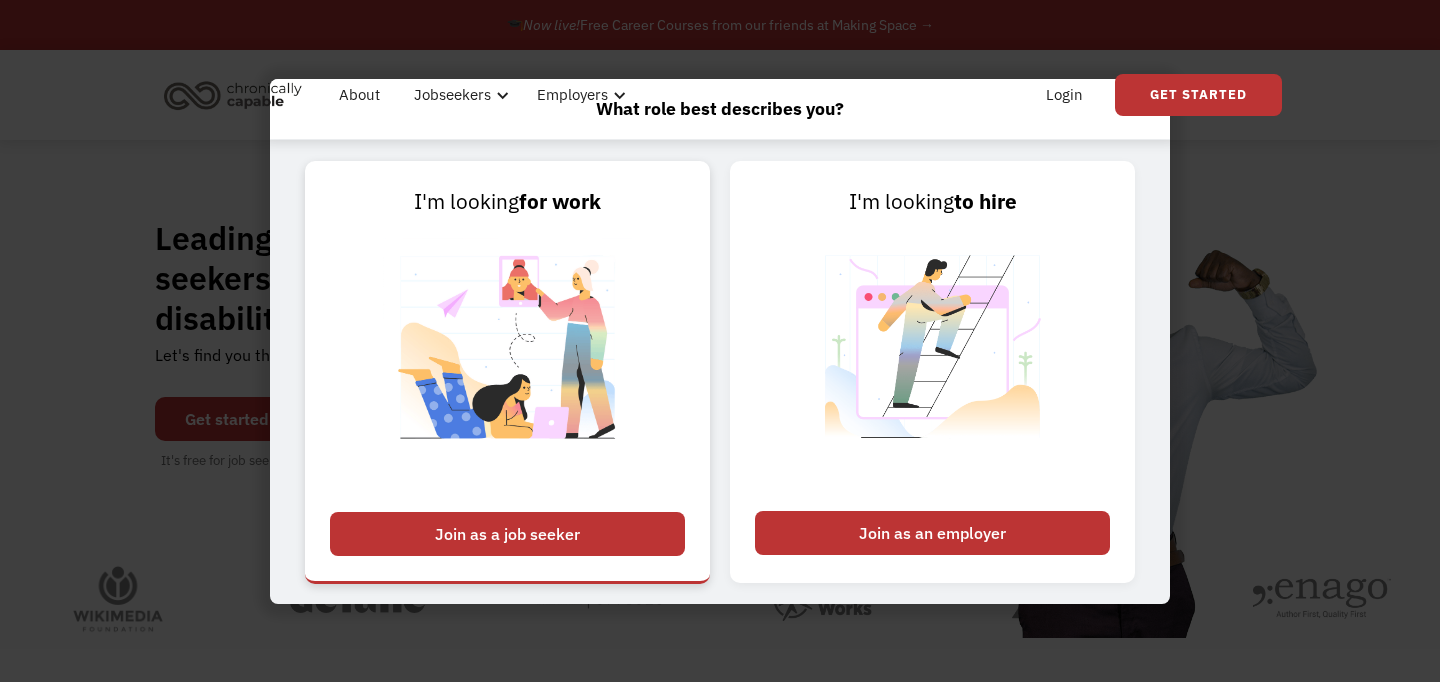 click on "Join as a job seeker" at bounding box center (507, 534) 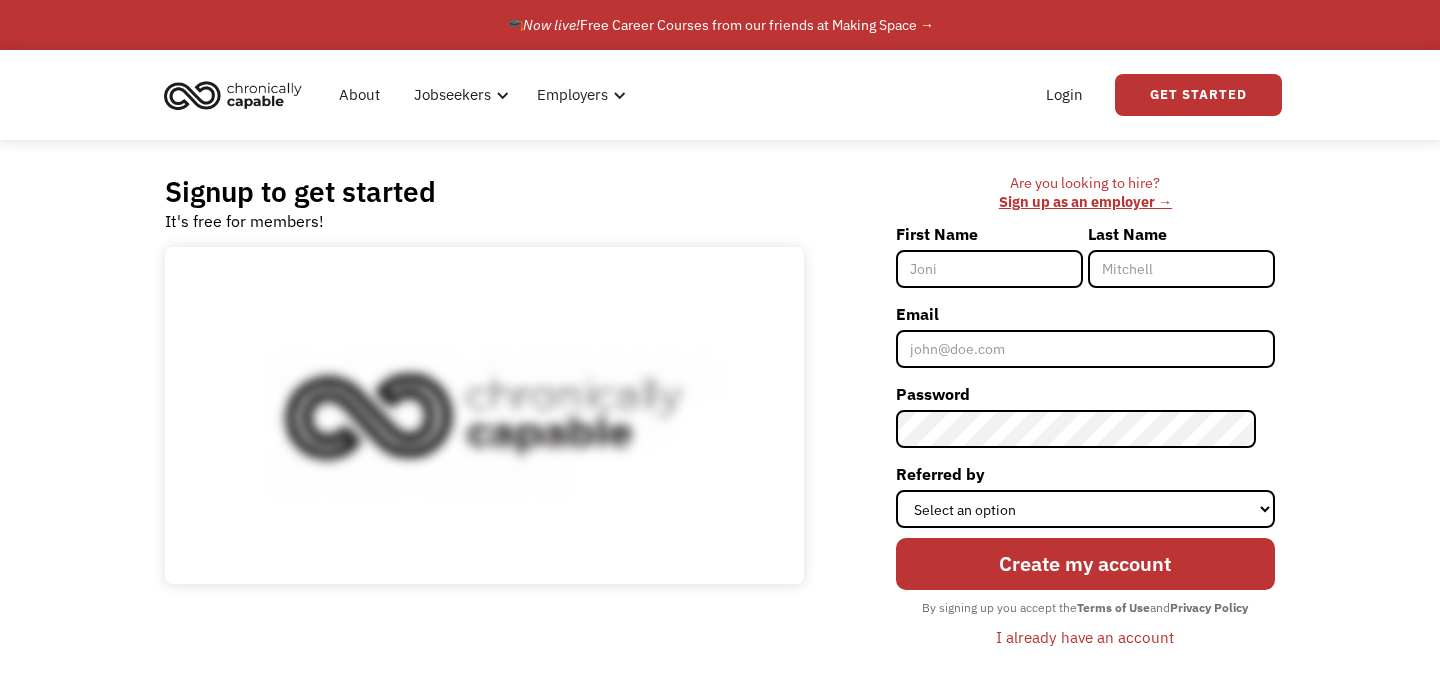 scroll, scrollTop: 0, scrollLeft: 0, axis: both 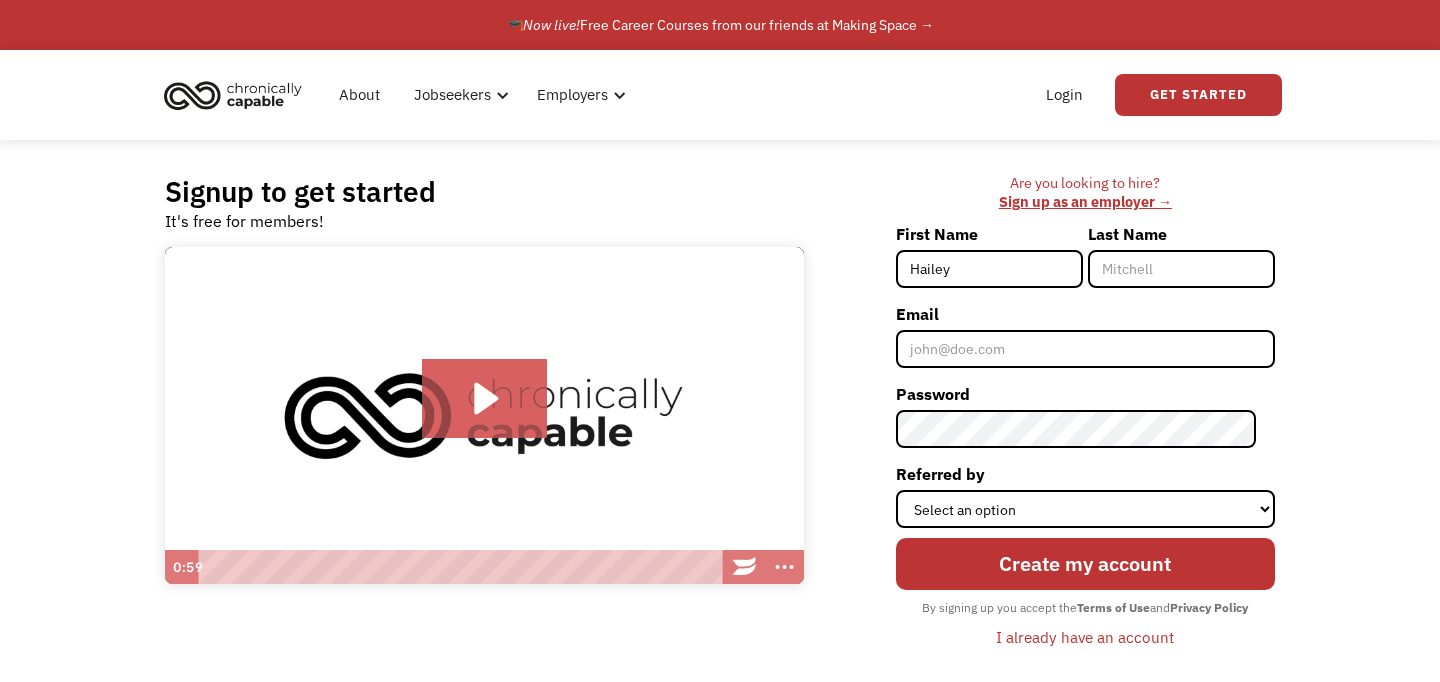 type on "Hailey" 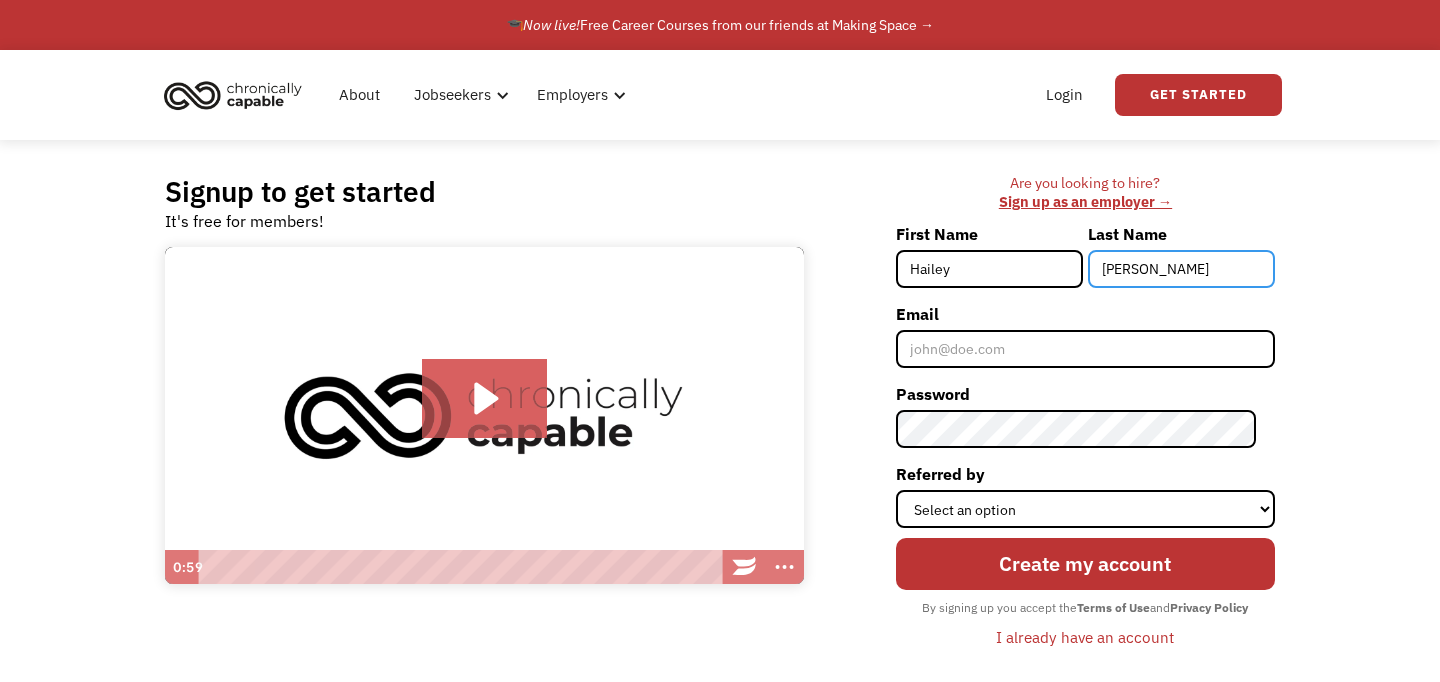 type on "[PERSON_NAME]" 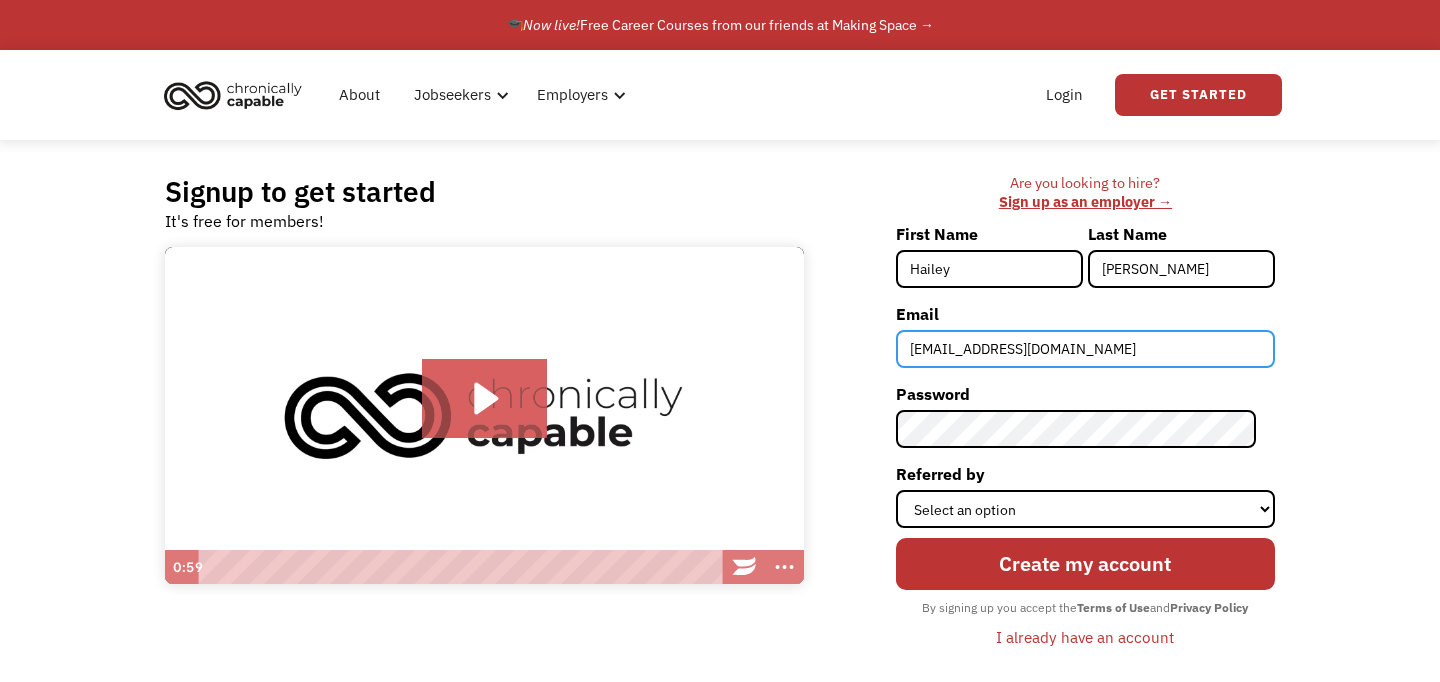 type on "[EMAIL_ADDRESS][DOMAIN_NAME]" 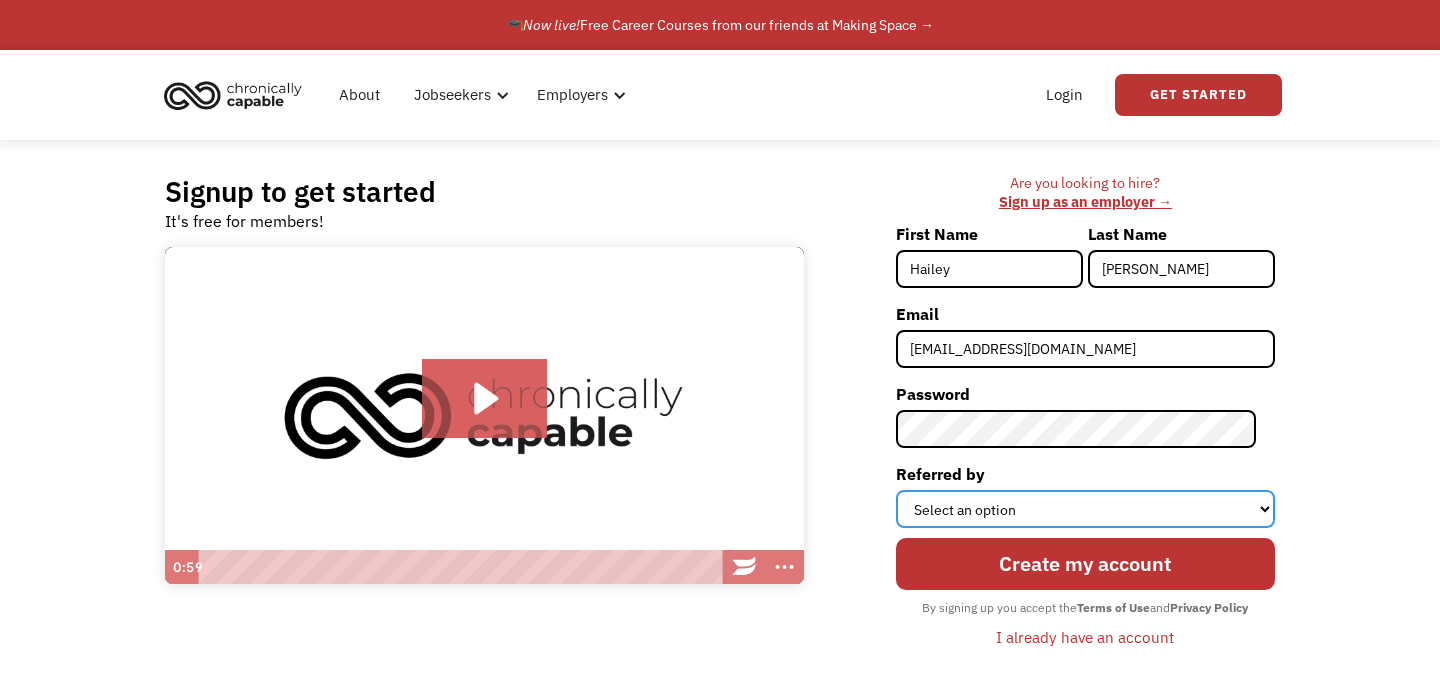 click on "Select an option Instagram Facebook Twitter Search Engine News Article Word of Mouth Employer Other" at bounding box center [1085, 509] 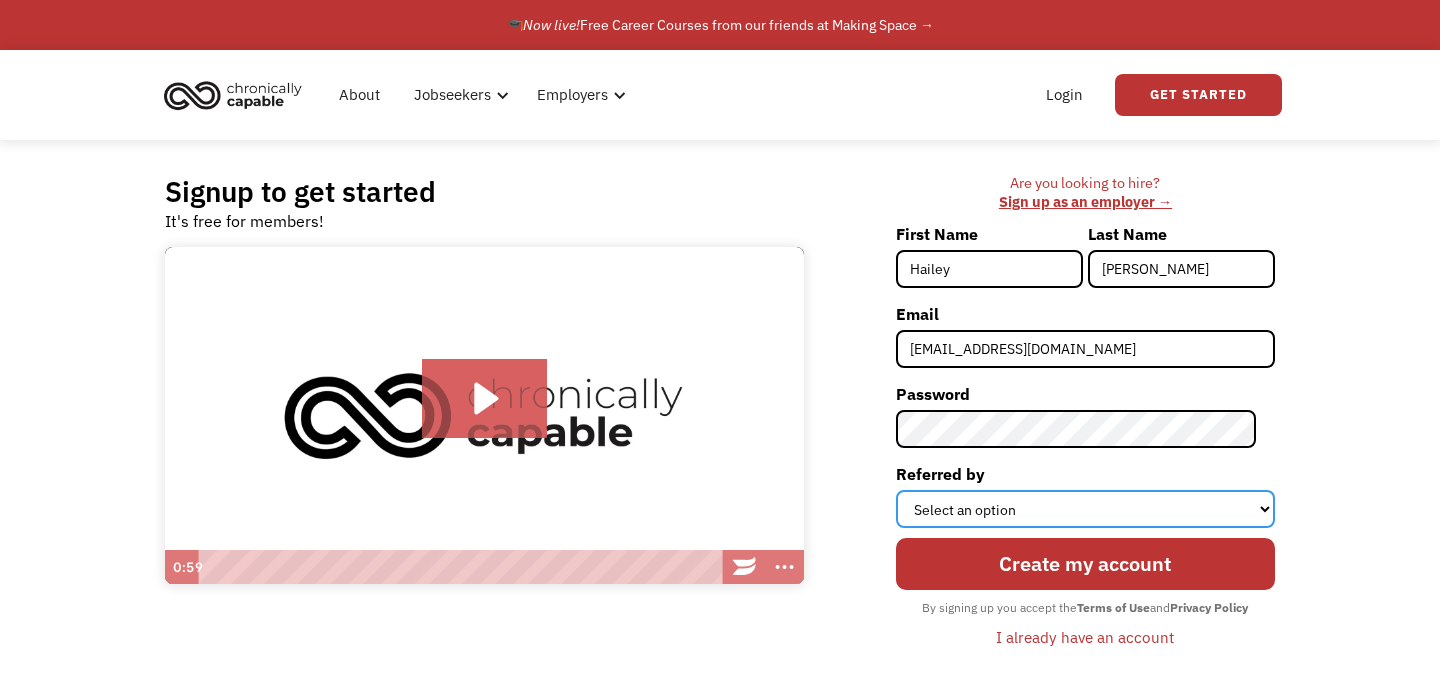 select on "Other" 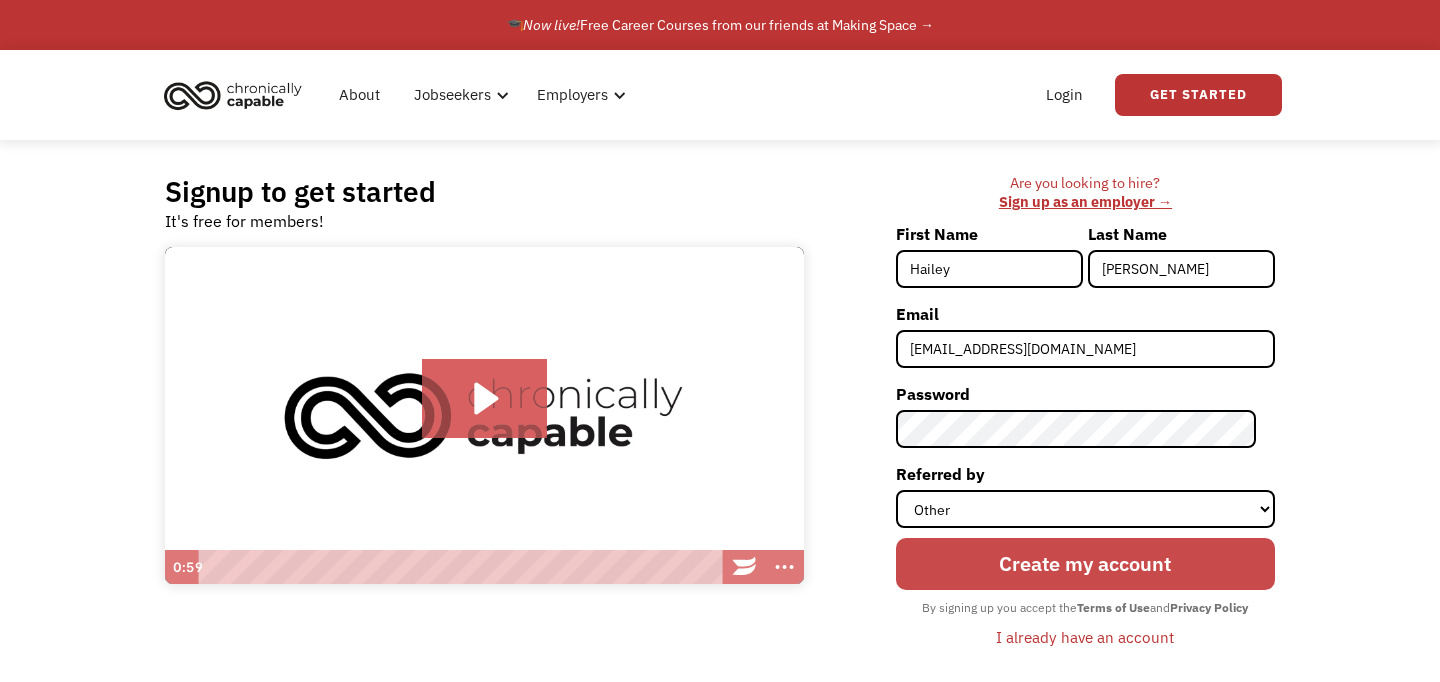 click on "Create my account" at bounding box center [1085, 563] 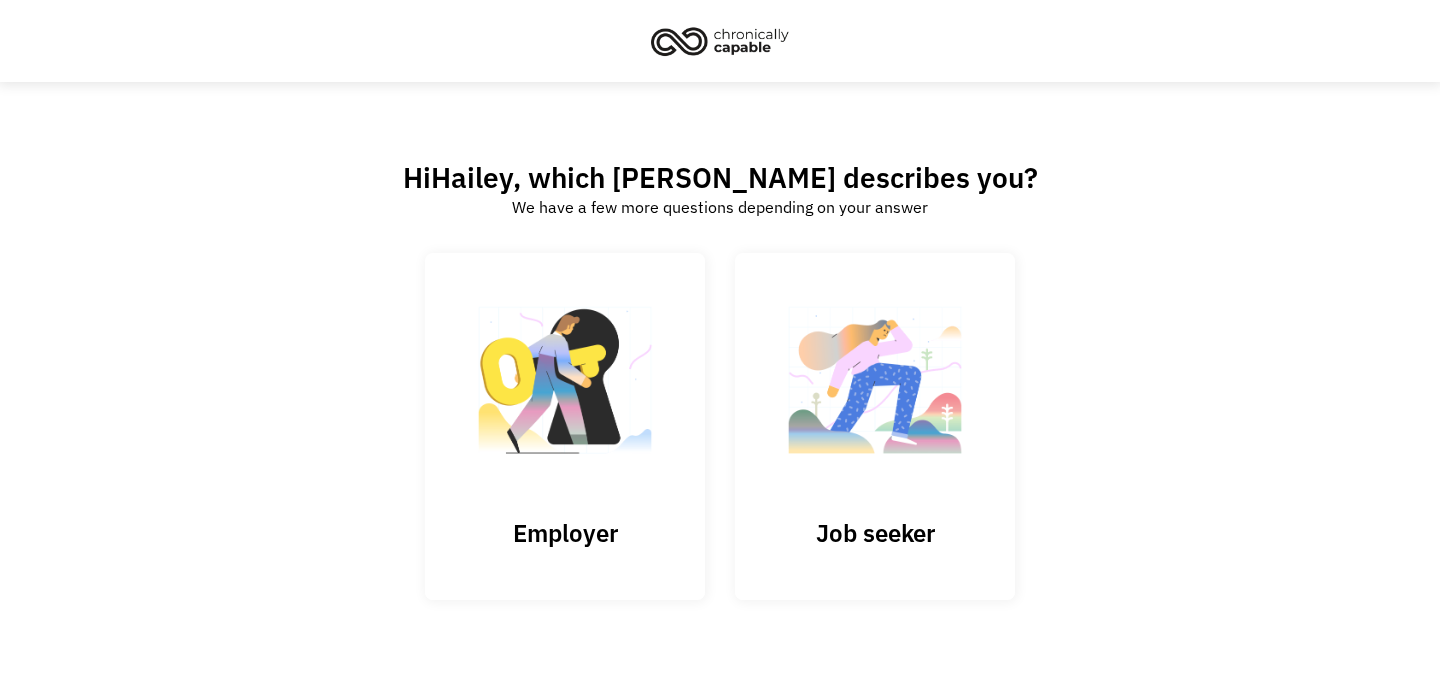 scroll, scrollTop: 0, scrollLeft: 0, axis: both 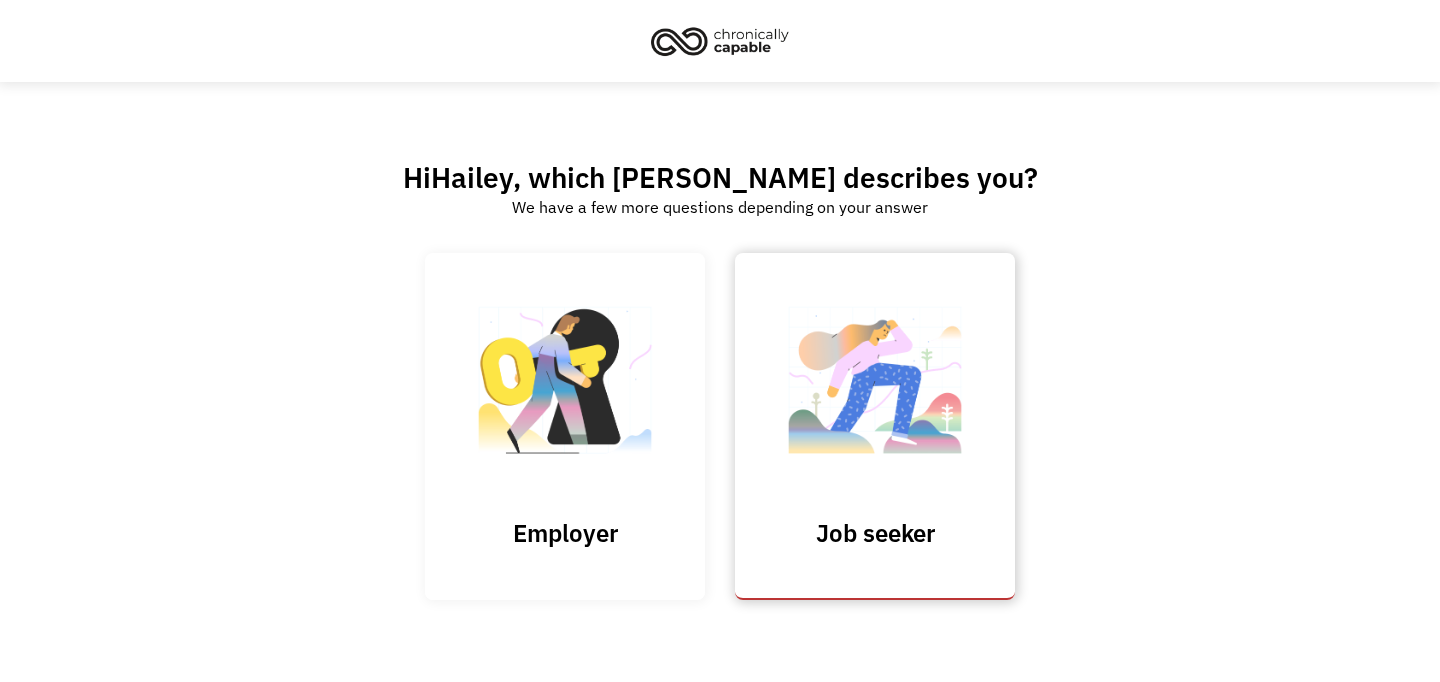 click on "Job seeker" at bounding box center [875, 426] 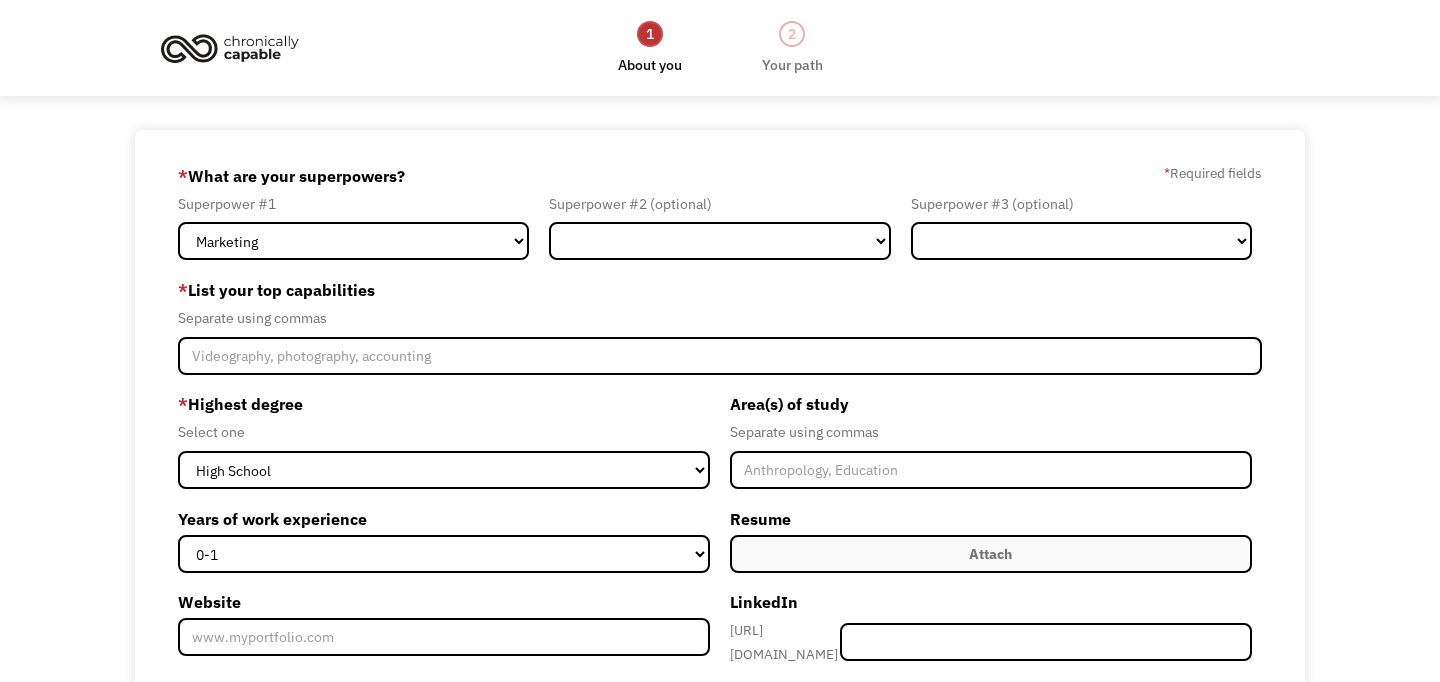 scroll, scrollTop: 0, scrollLeft: 0, axis: both 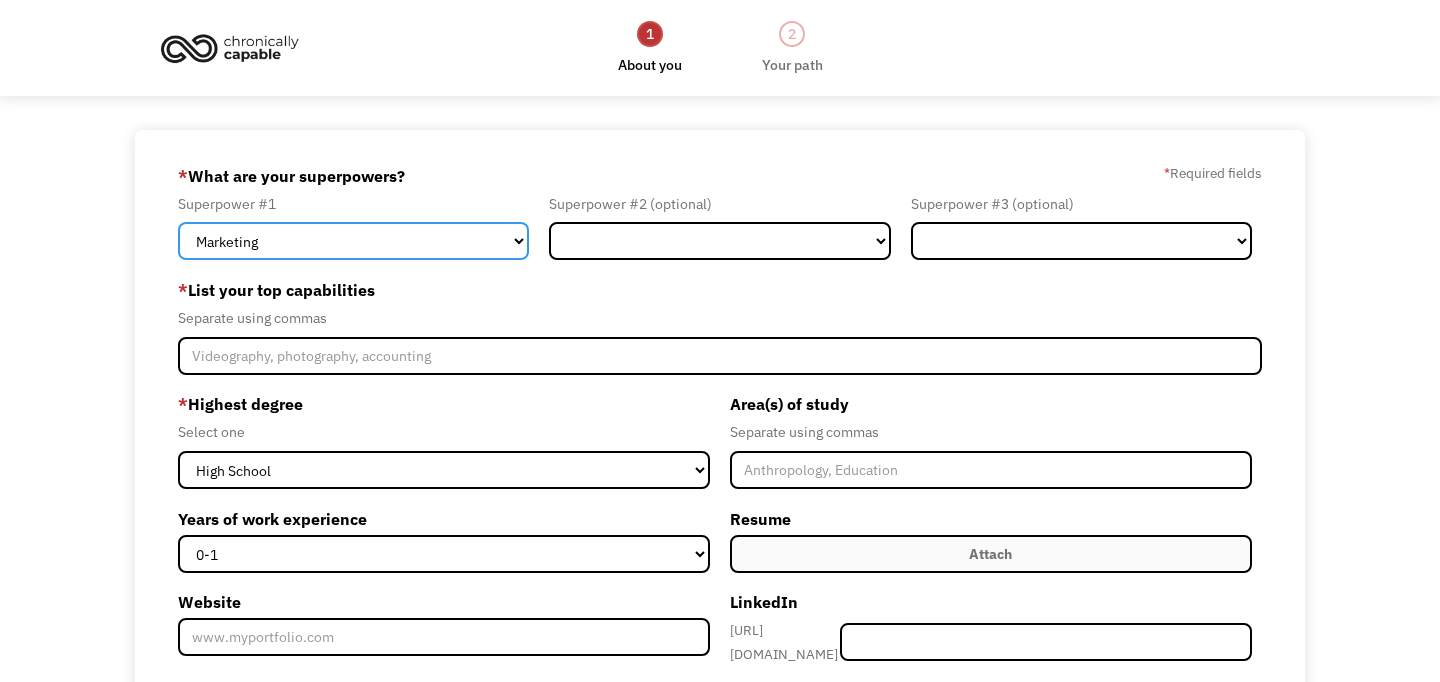 click on "Marketing Human Resources Finance Technology Operations Sales Industrial & Manufacturing Administration Legal Communications & Public Relations Customer Service Design Healthcare Science & Education Engineering & Construction Other" at bounding box center (353, 241) 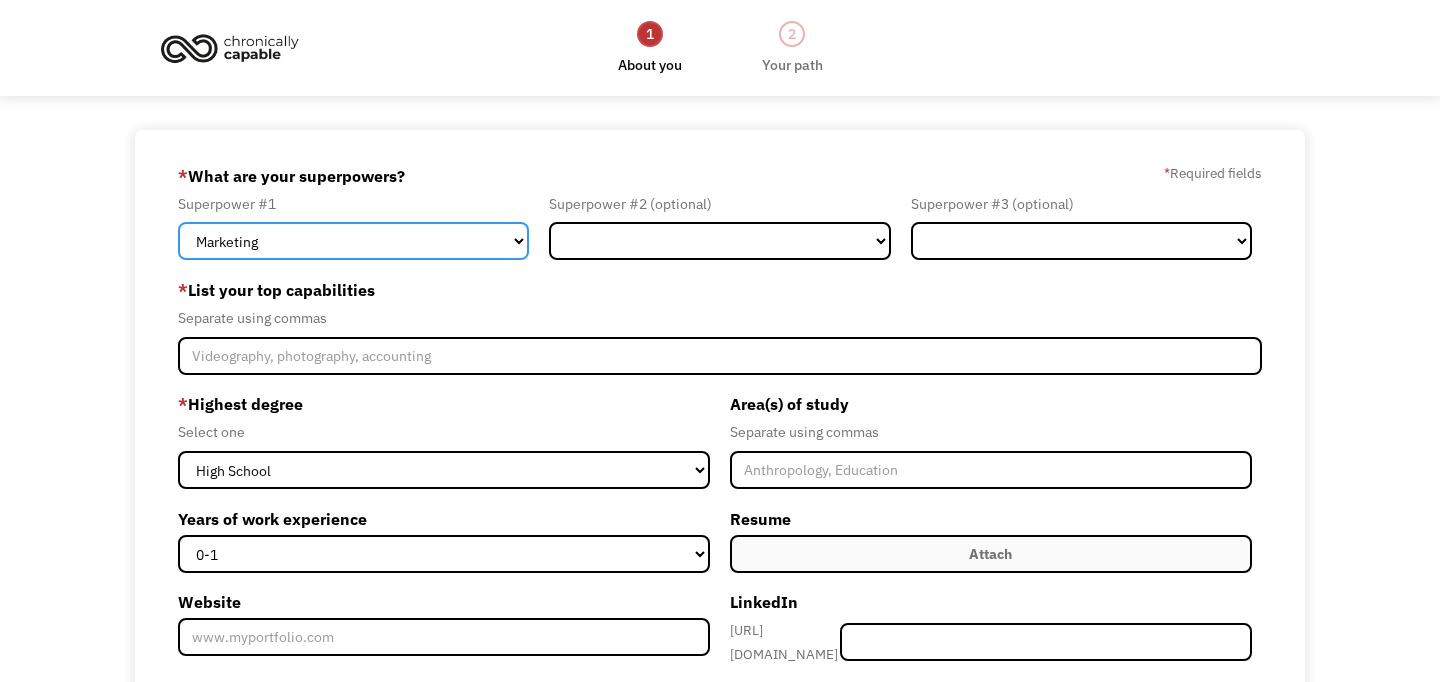 select on "Healthcare" 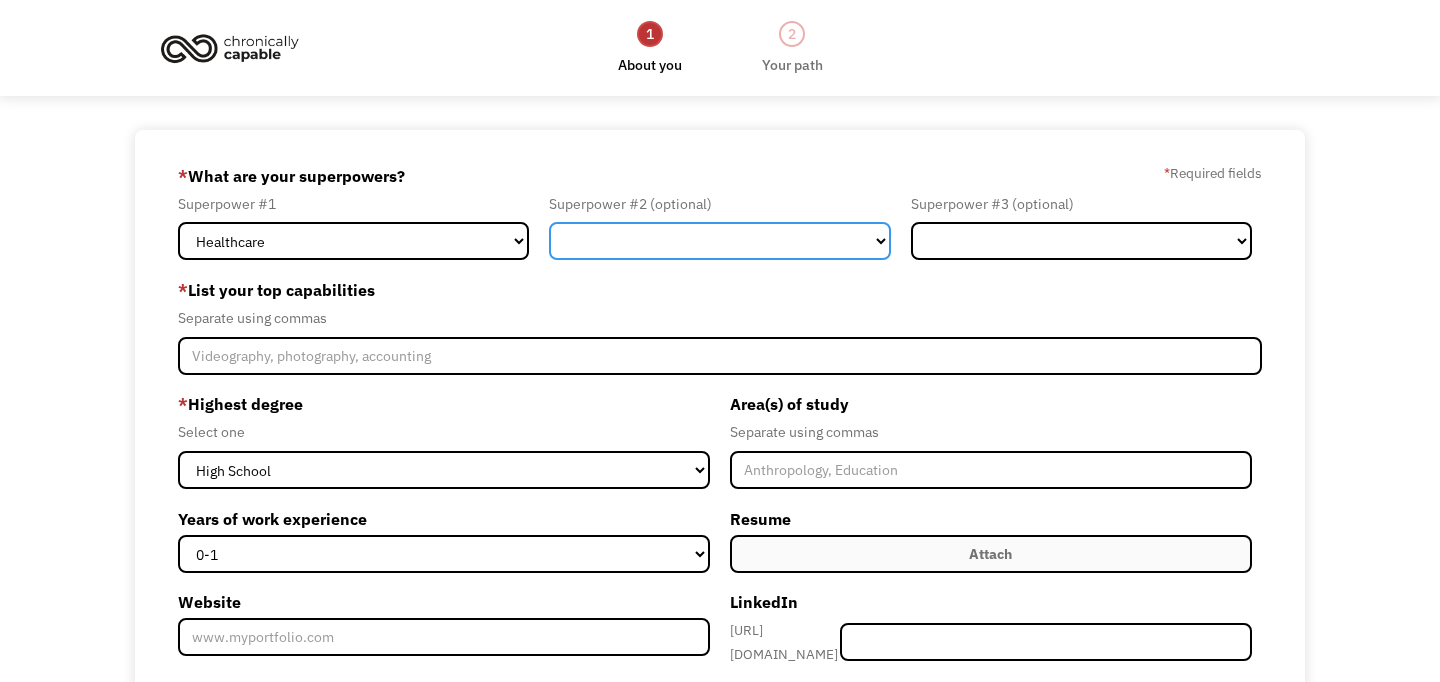 click on "Marketing Human Resources Finance Technology Operations Sales Industrial & Manufacturing Administration Legal Communications & Public Relations Customer Service Design Healthcare Science & Education Engineering & Construction Other" at bounding box center (719, 241) 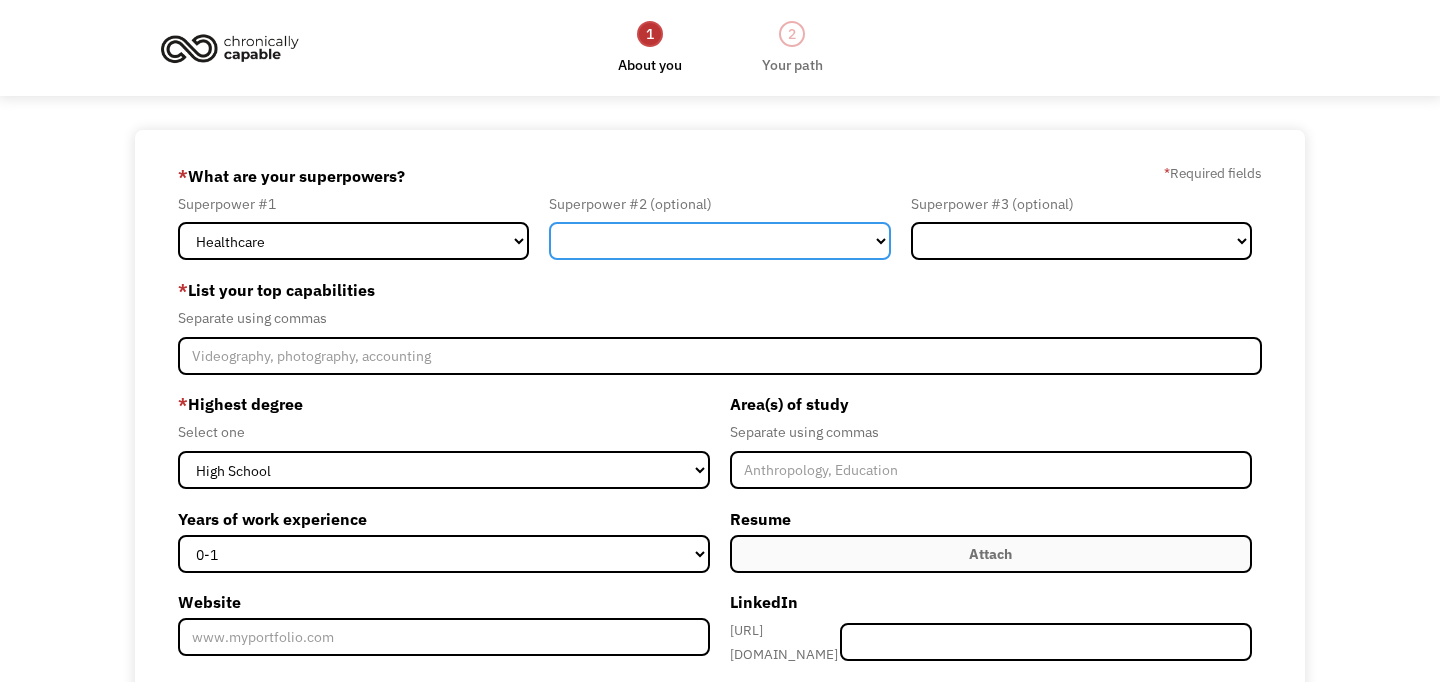 select on "Technology" 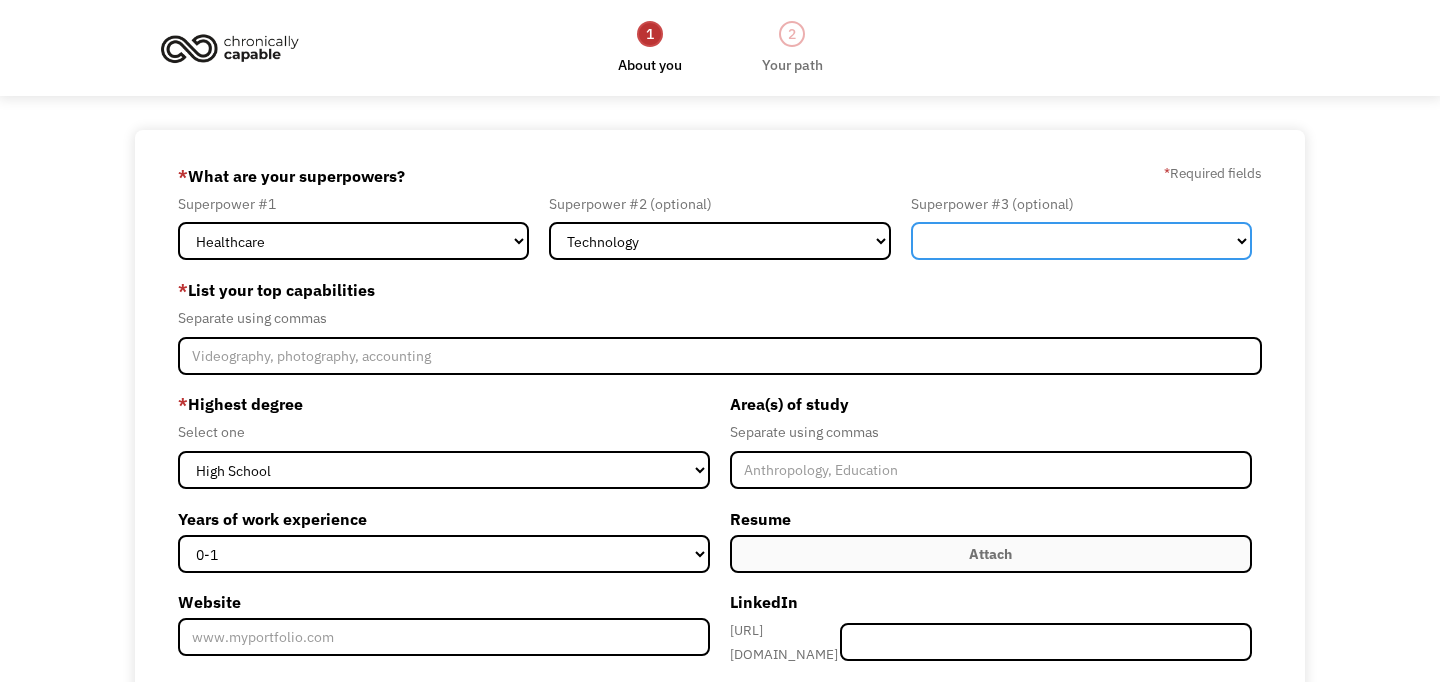 click on "Marketing Human Resources Finance Technology Operations Sales Industrial & Manufacturing Administration Legal Communications & Public Relations Customer Service Design Healthcare Science & Education Engineering & Construction Other" at bounding box center [1081, 241] 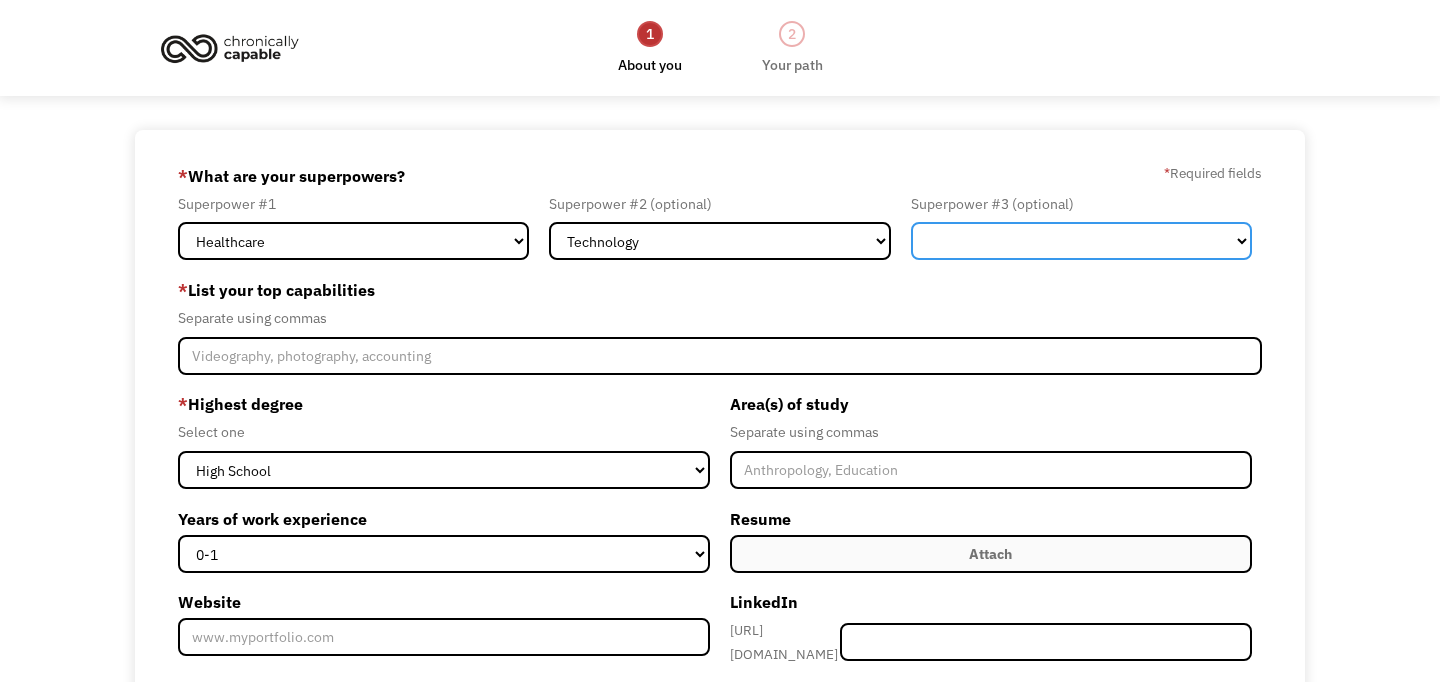 select on "Administration" 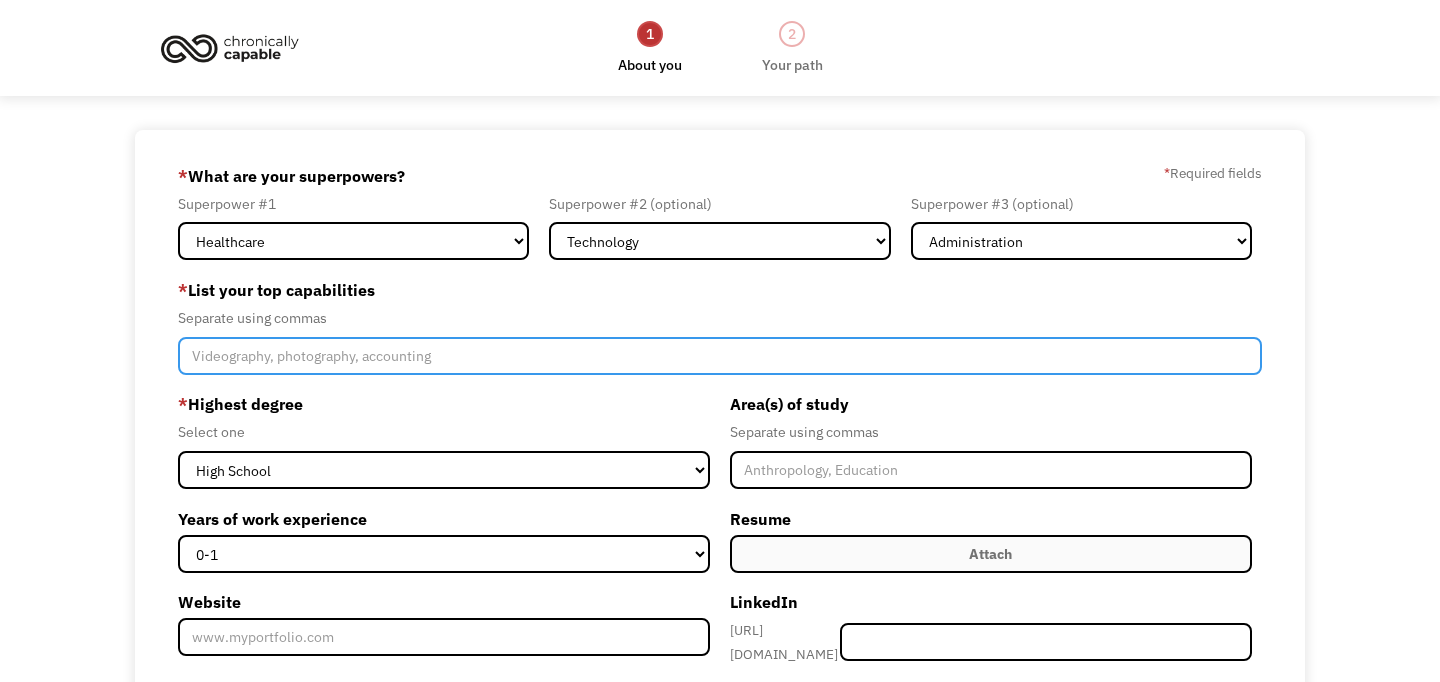 click at bounding box center [720, 356] 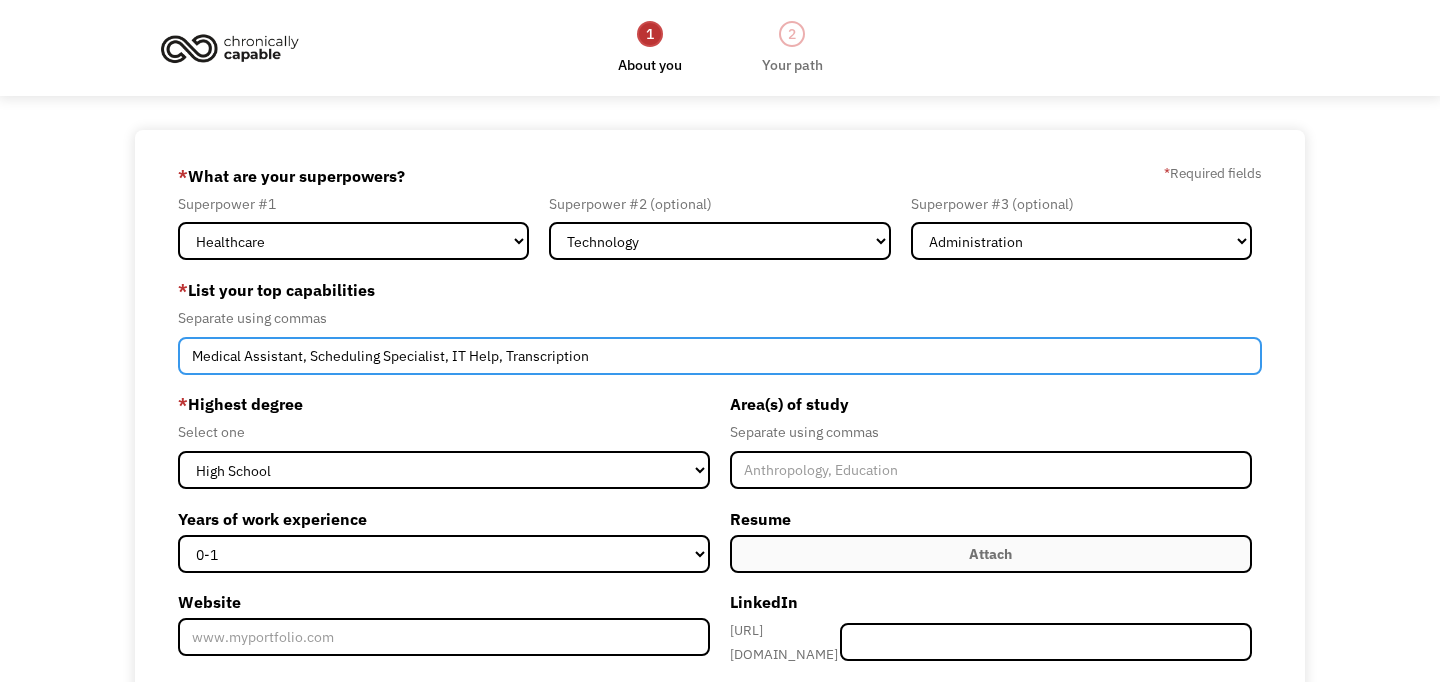 type on "Medical Assistant, Scheduling Specialist, IT Help, Transcription" 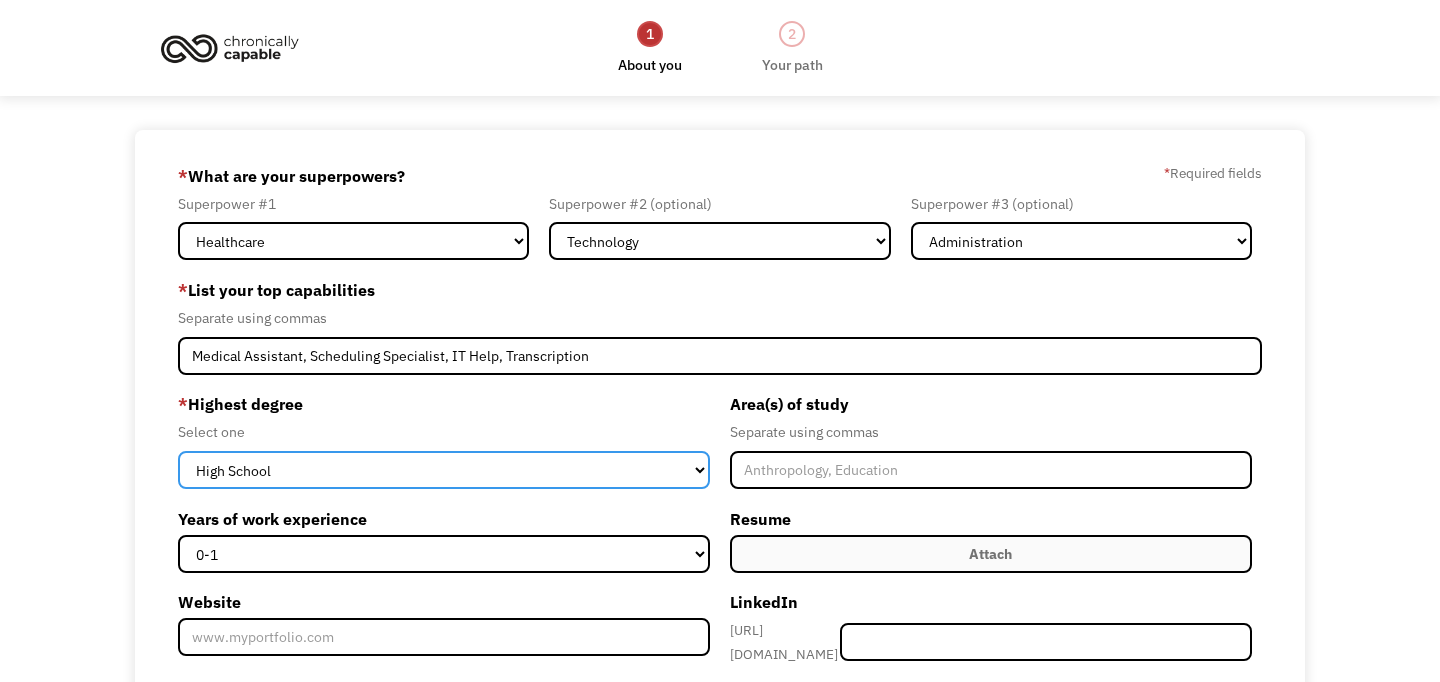 click on "High School Associates Bachelors Master's PhD" at bounding box center [444, 470] 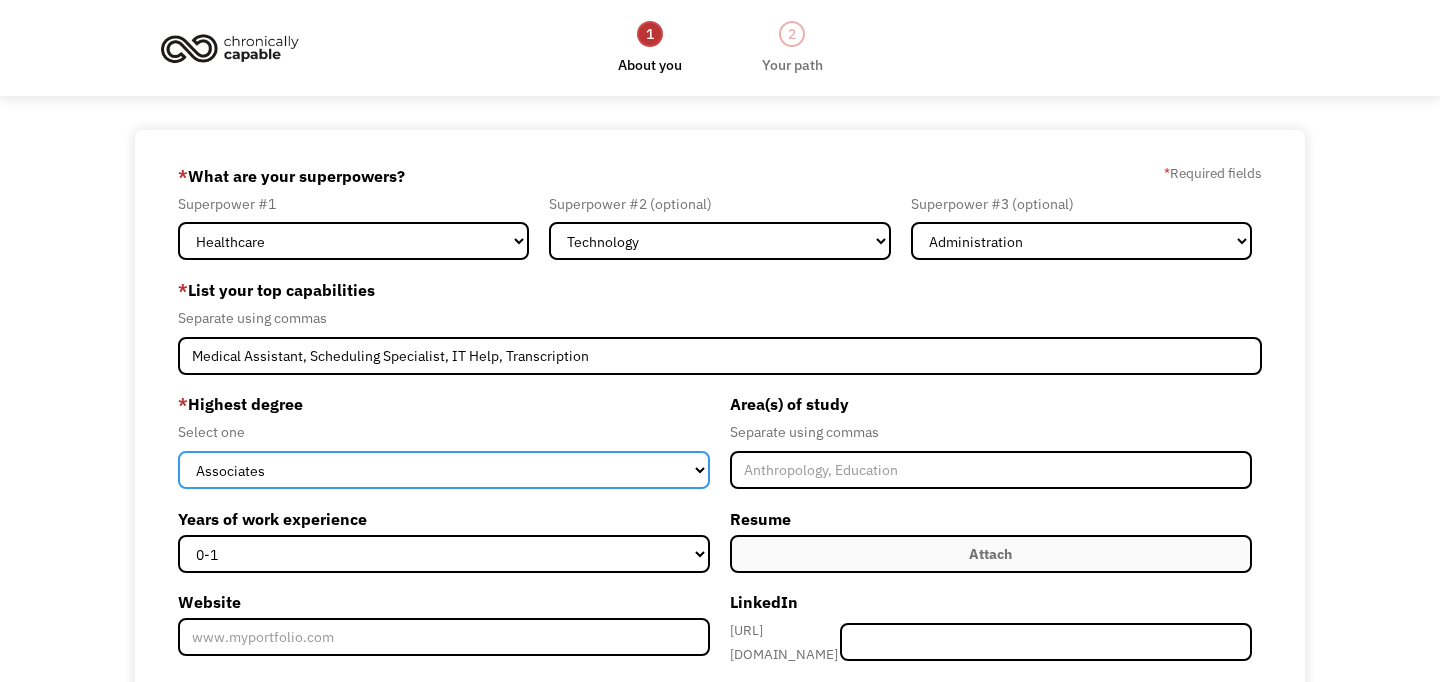 click on "High School Associates Bachelors Master's PhD" at bounding box center [444, 470] 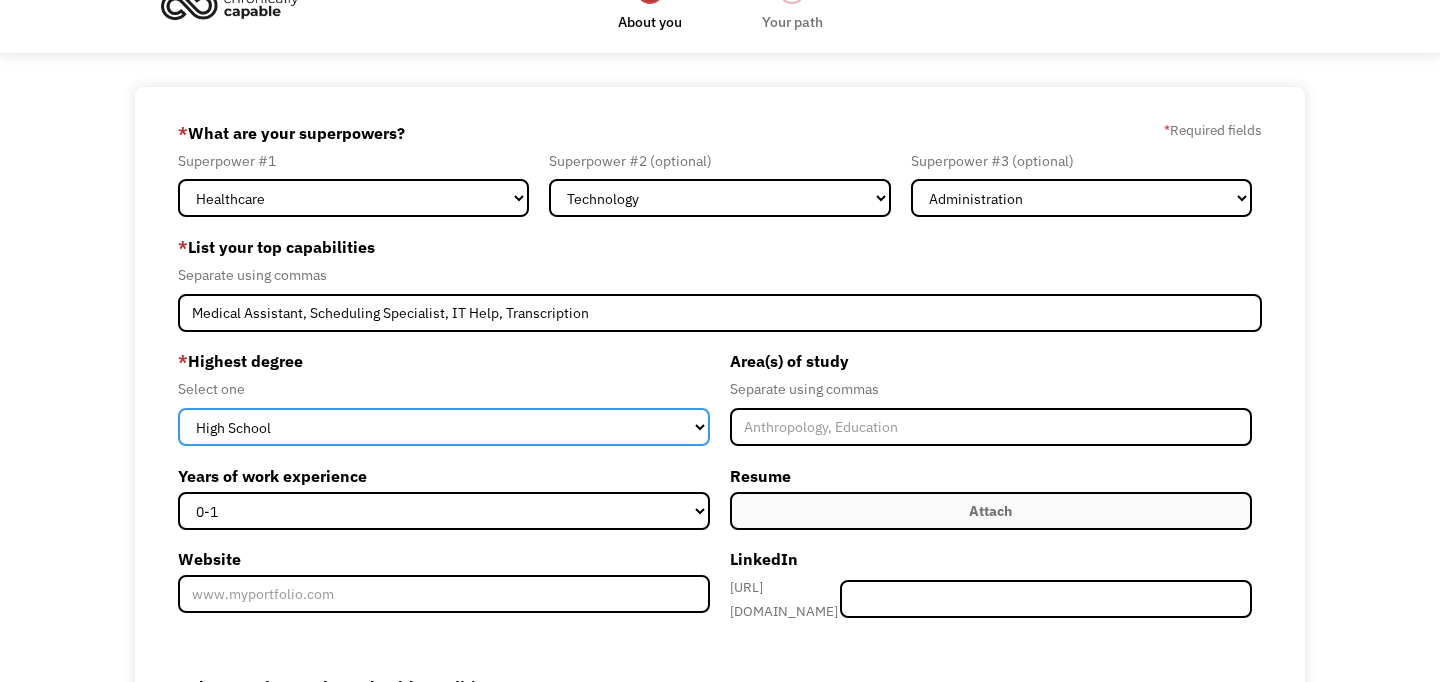 scroll, scrollTop: 44, scrollLeft: 0, axis: vertical 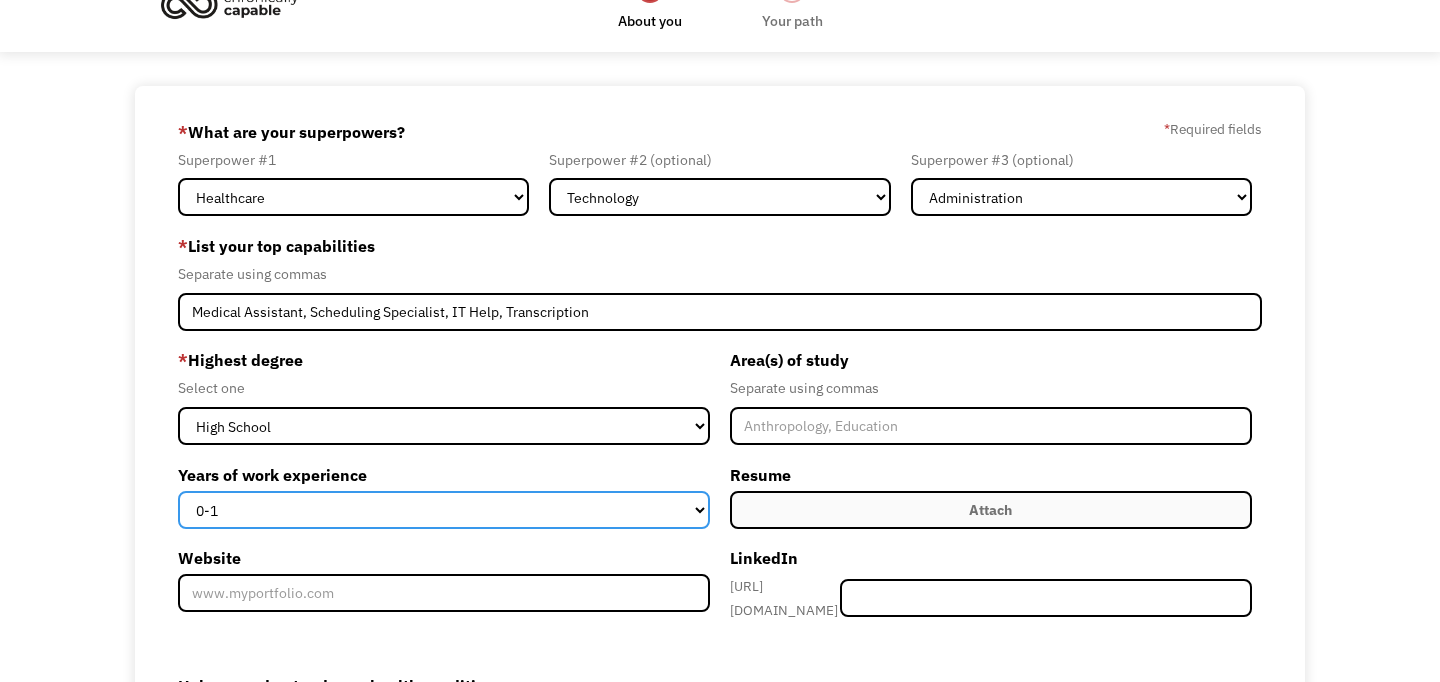 click on "0-1 2-4 5-10 11-15 15+" at bounding box center [444, 510] 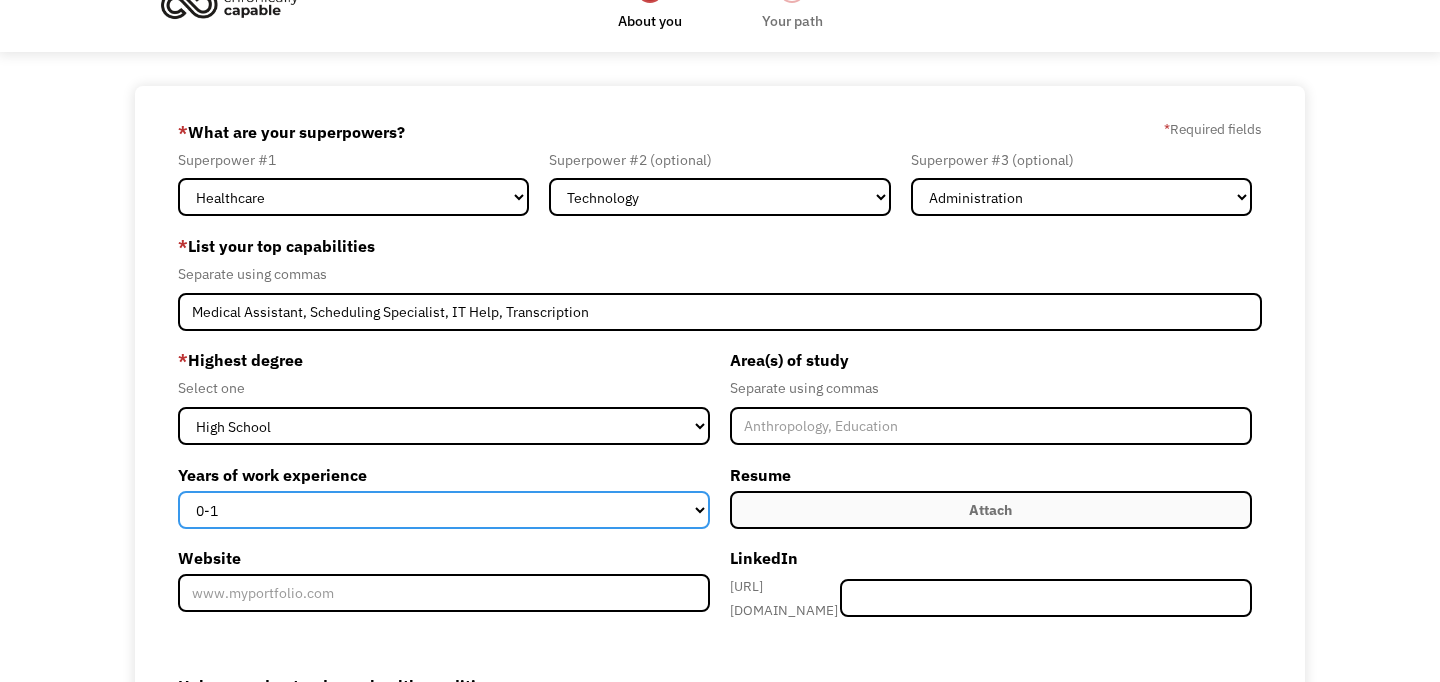 select on "5-10" 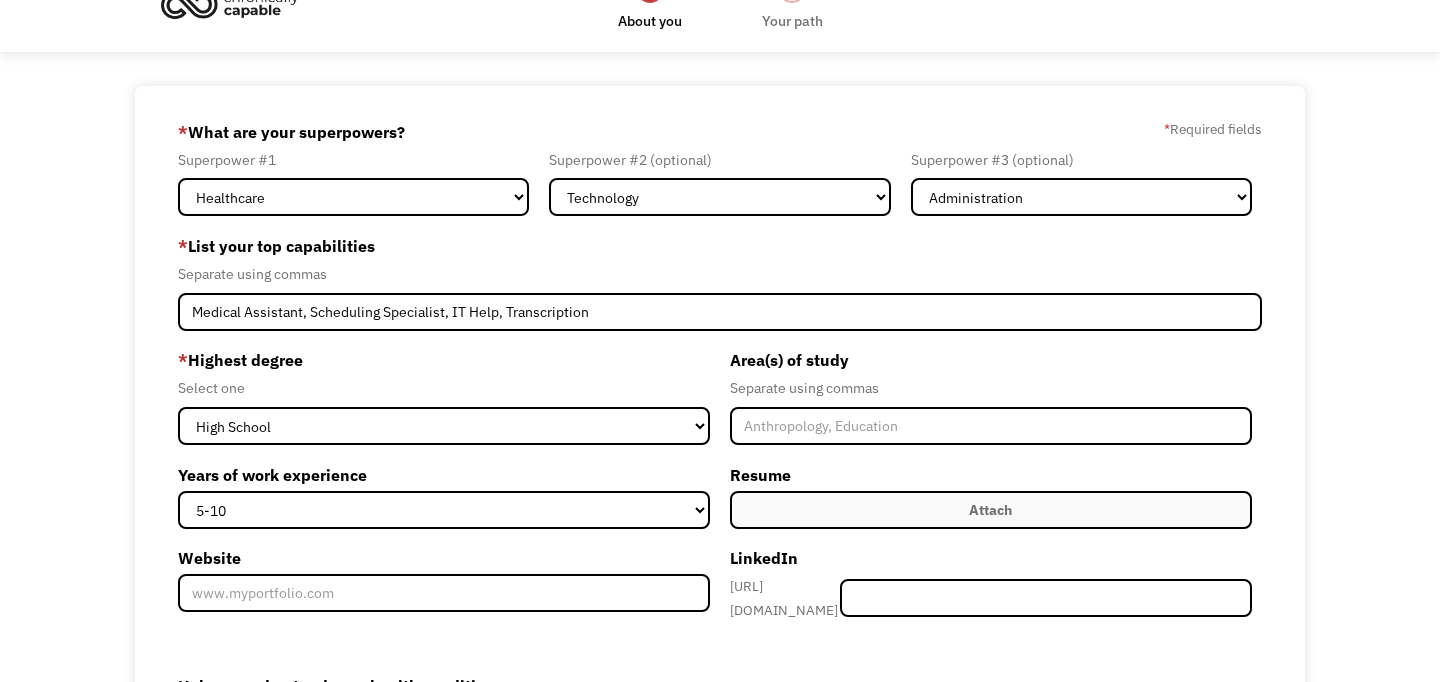 click on "Attach" at bounding box center [991, 510] 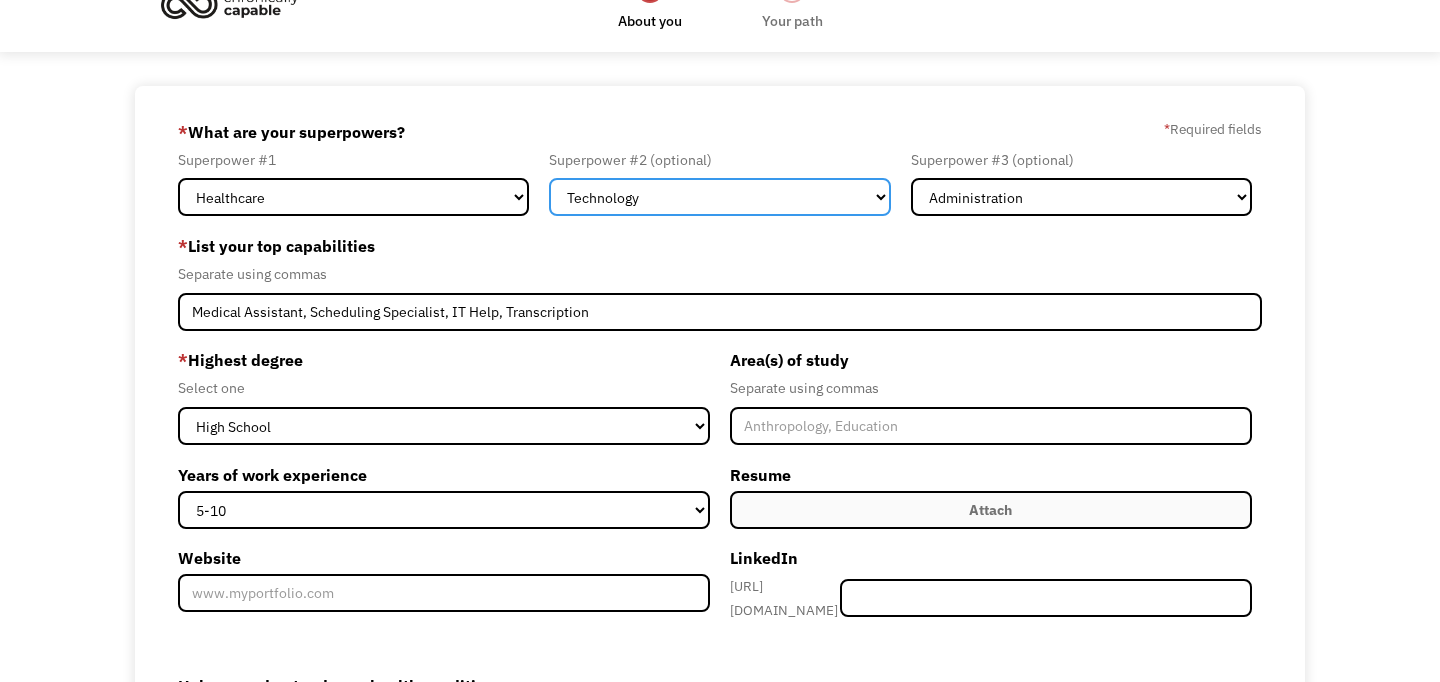 click on "Marketing Human Resources Finance Technology Operations Sales Industrial & Manufacturing Administration Legal Communications & Public Relations Customer Service Design Healthcare Science & Education Engineering & Construction Other" at bounding box center (719, 197) 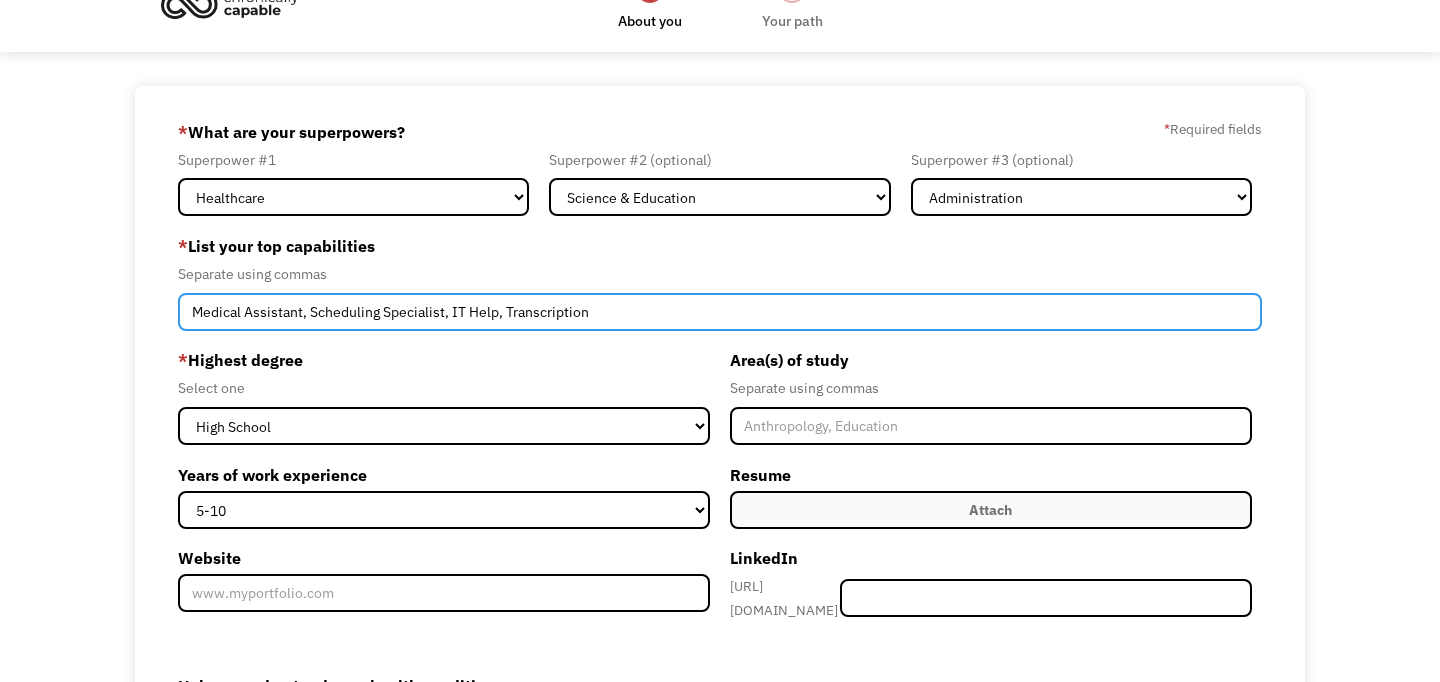 click on "Medical Assistant, Scheduling Specialist, IT Help, Transcription" at bounding box center [720, 312] 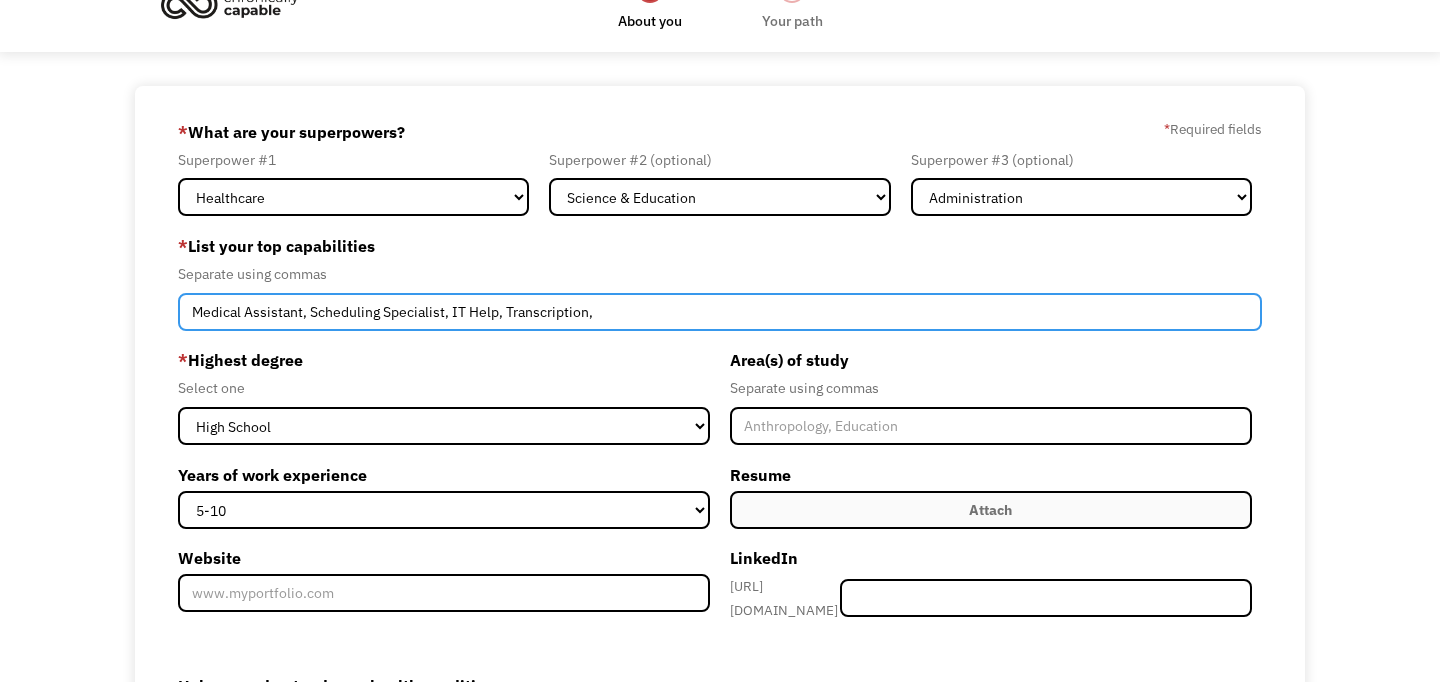 type on "Medical Assistant, Scheduling Specialist, IT Help, Transcription," 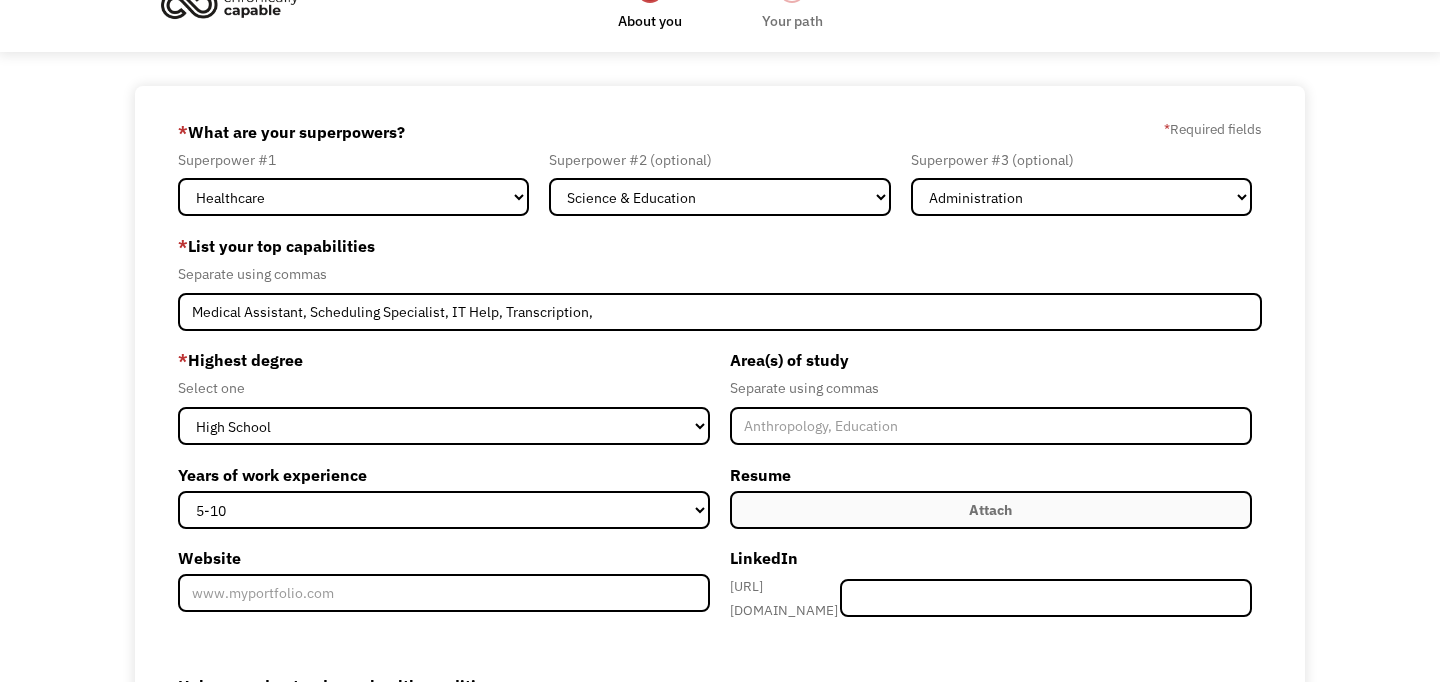 click on "Superpower #2 (optional) Marketing Human Resources Finance Technology Operations Sales Industrial & Manufacturing Administration Legal Communications & Public Relations Customer Service Design Healthcare Science & Education Engineering & Construction Other" at bounding box center (719, 182) 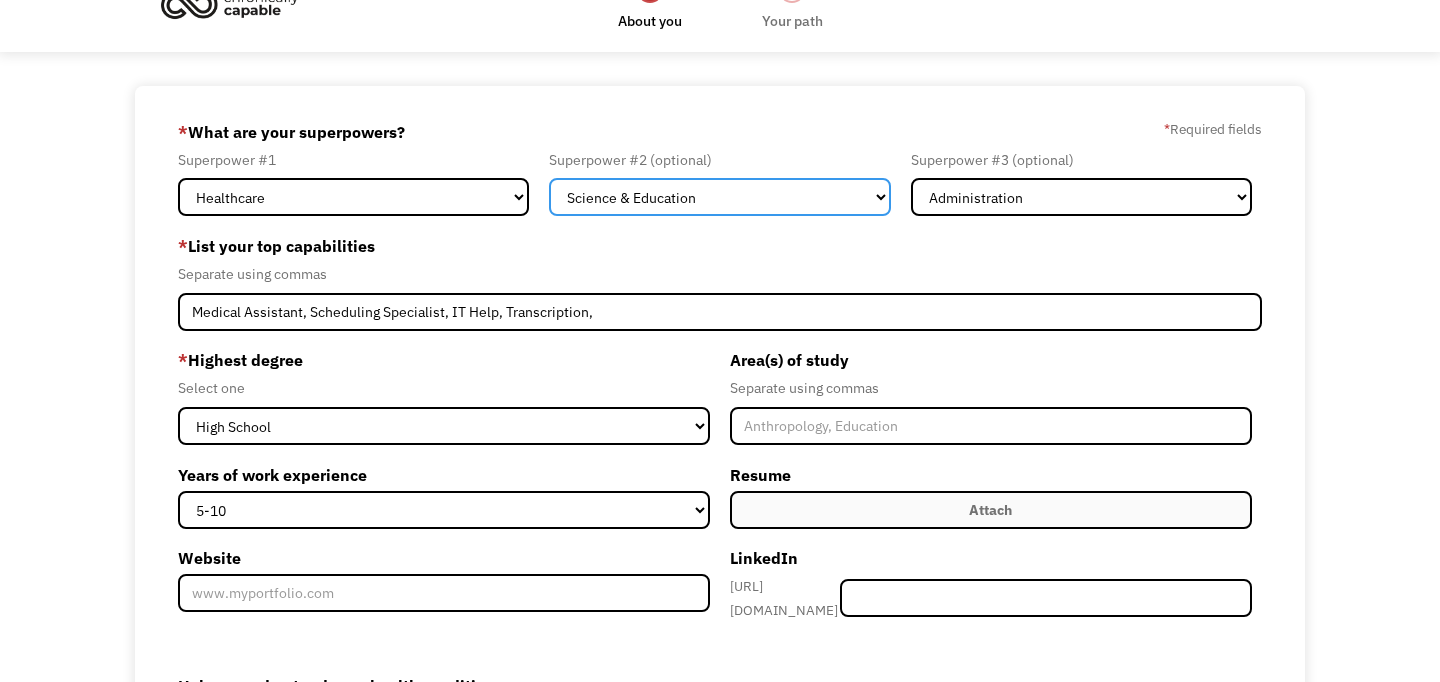 click on "Marketing Human Resources Finance Technology Operations Sales Industrial & Manufacturing Administration Legal Communications & Public Relations Customer Service Design Healthcare Science & Education Engineering & Construction Other" at bounding box center [719, 197] 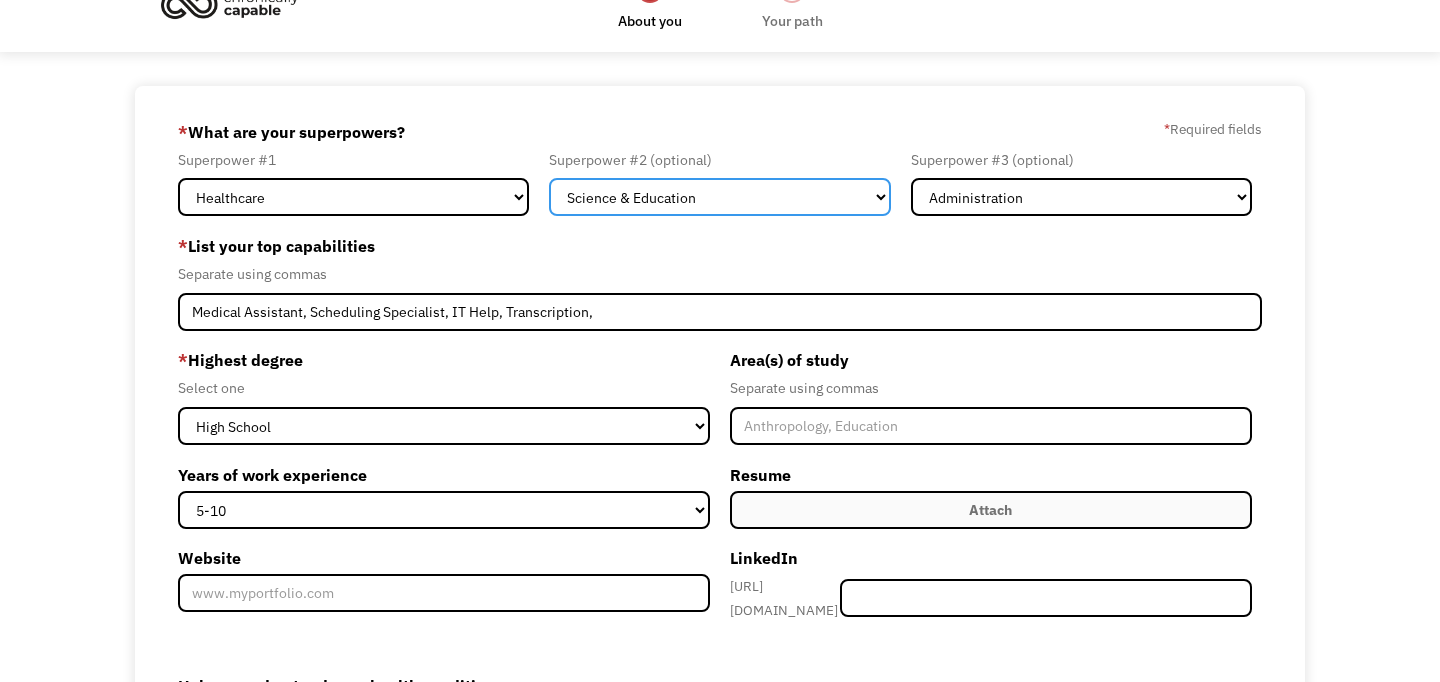 select on "Customer Service" 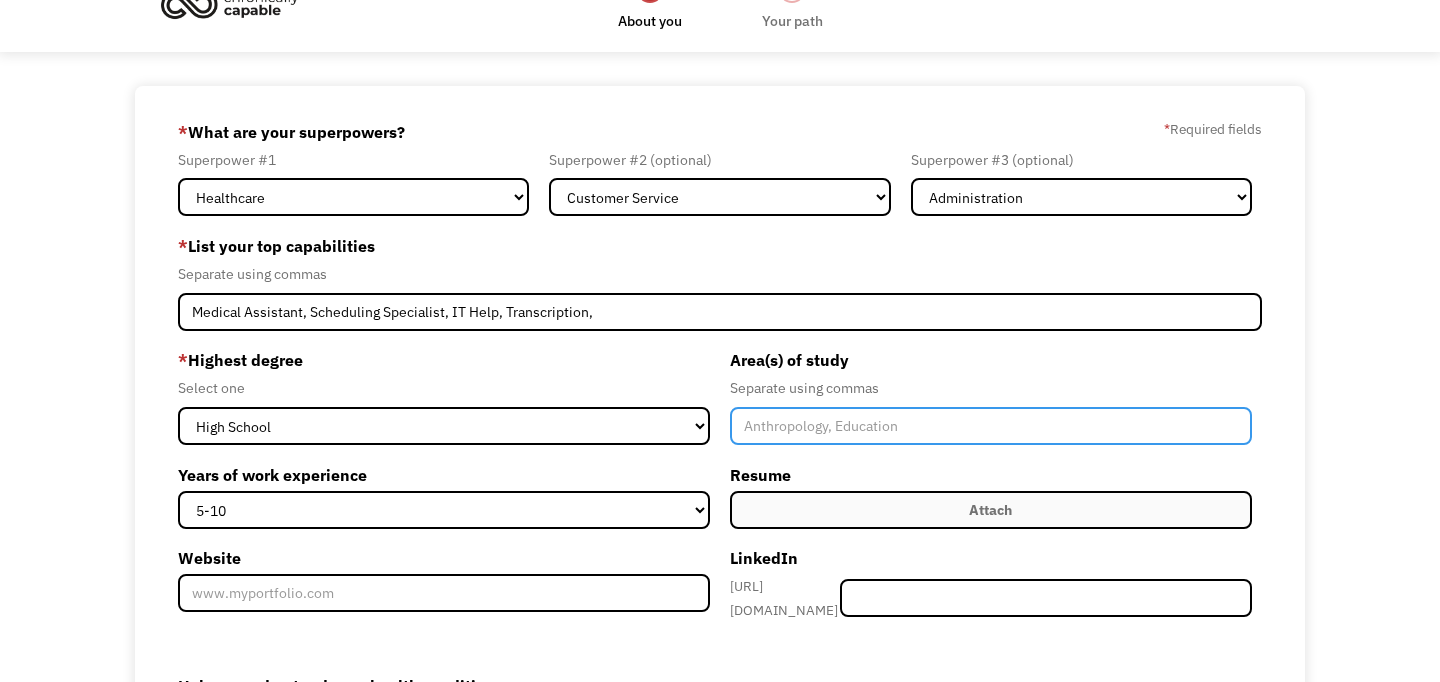 click at bounding box center (991, 426) 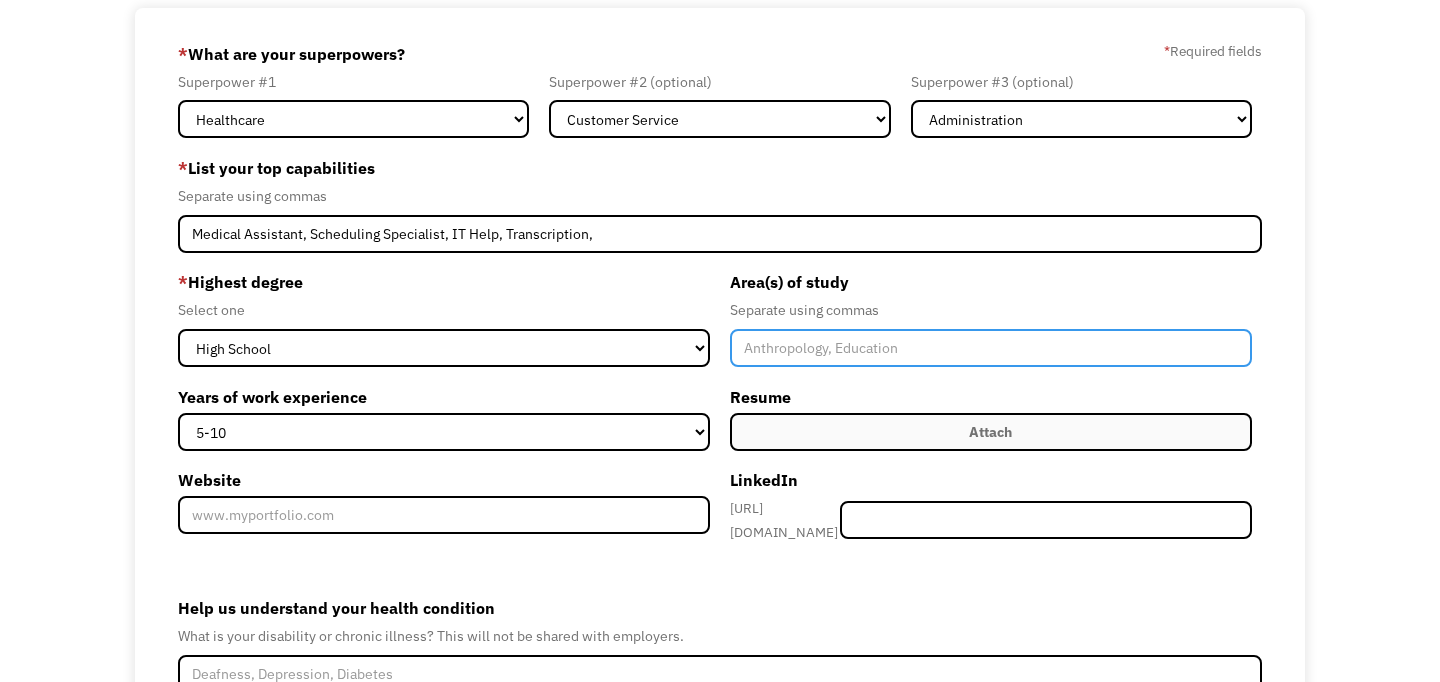 scroll, scrollTop: 126, scrollLeft: 0, axis: vertical 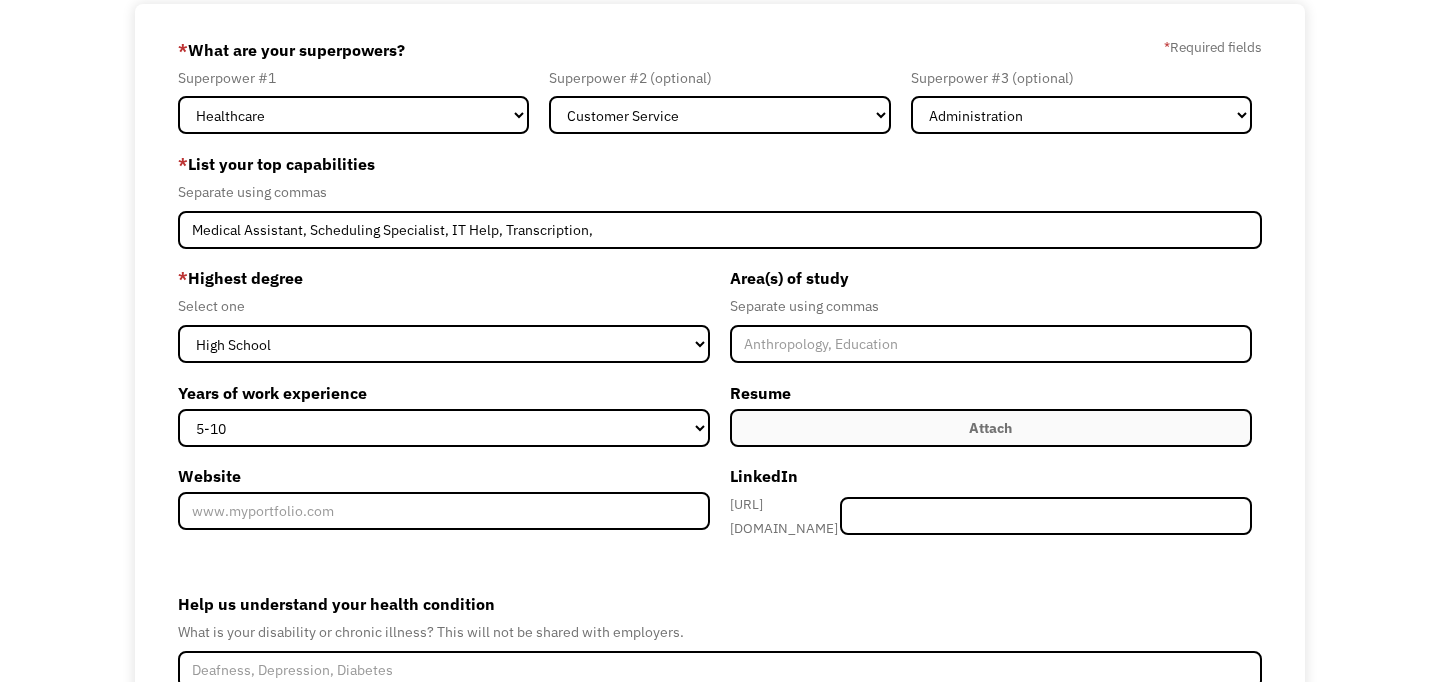 click on "Attach" at bounding box center (991, 428) 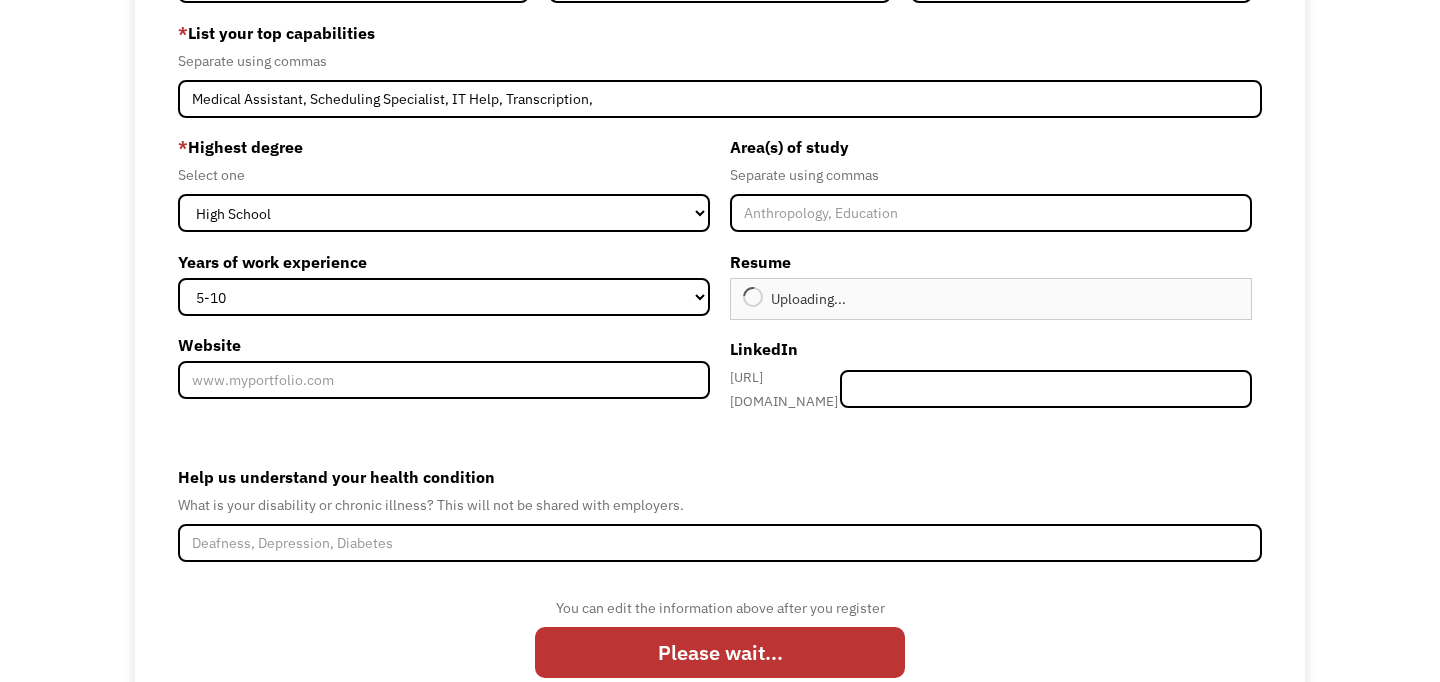 scroll, scrollTop: 320, scrollLeft: 0, axis: vertical 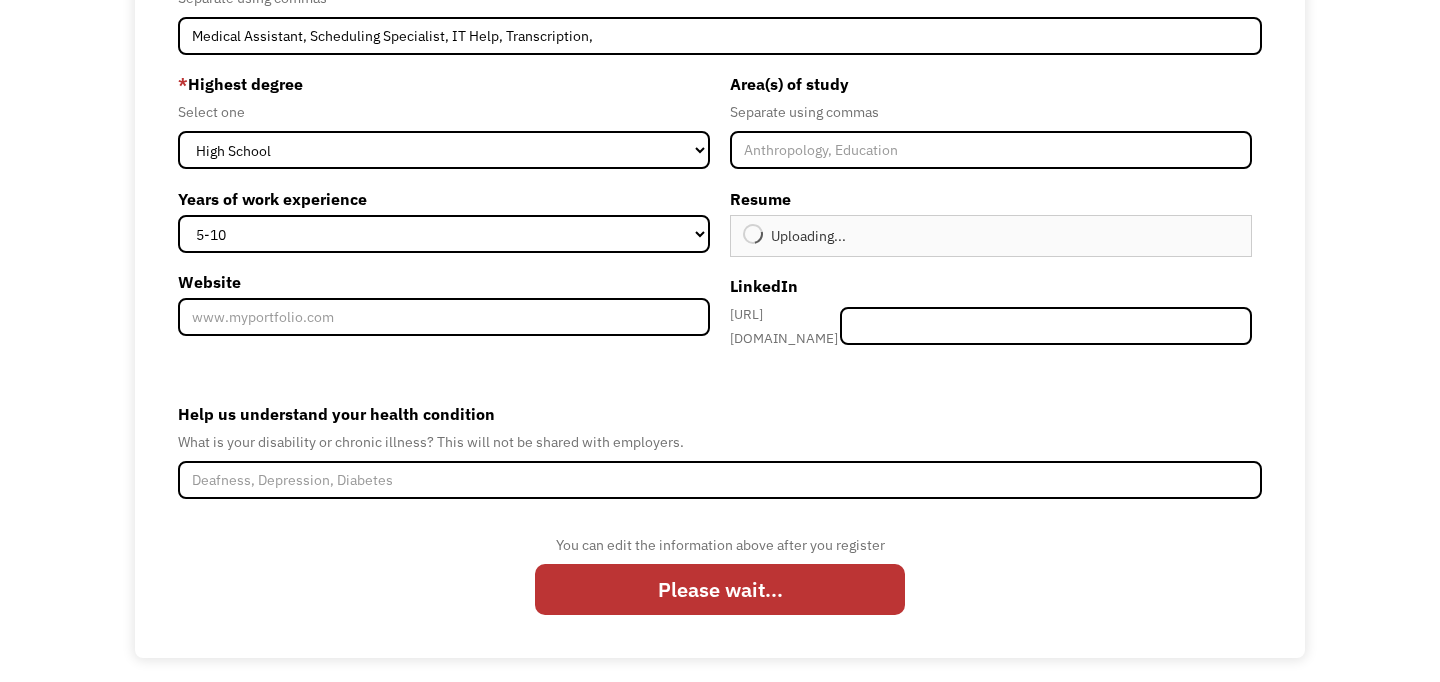 type on "Continue" 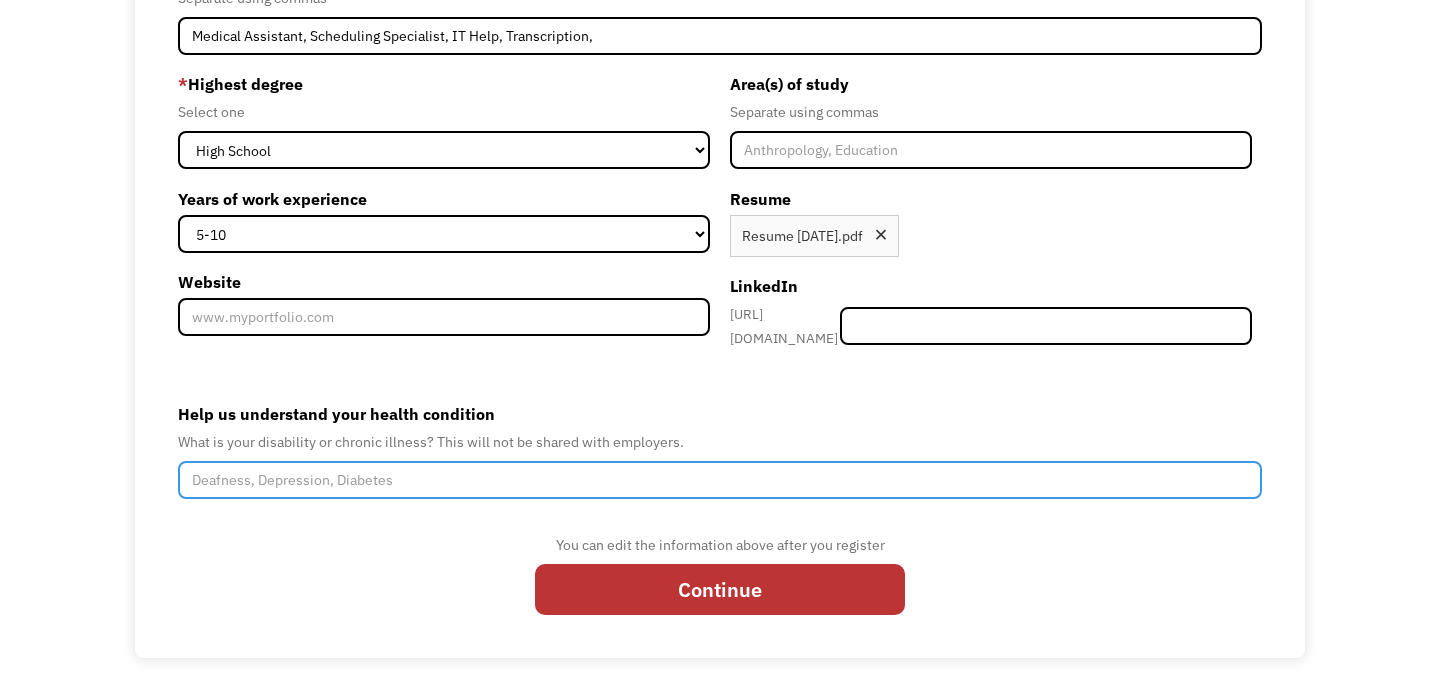 click on "Help us understand your health condition" at bounding box center [720, 480] 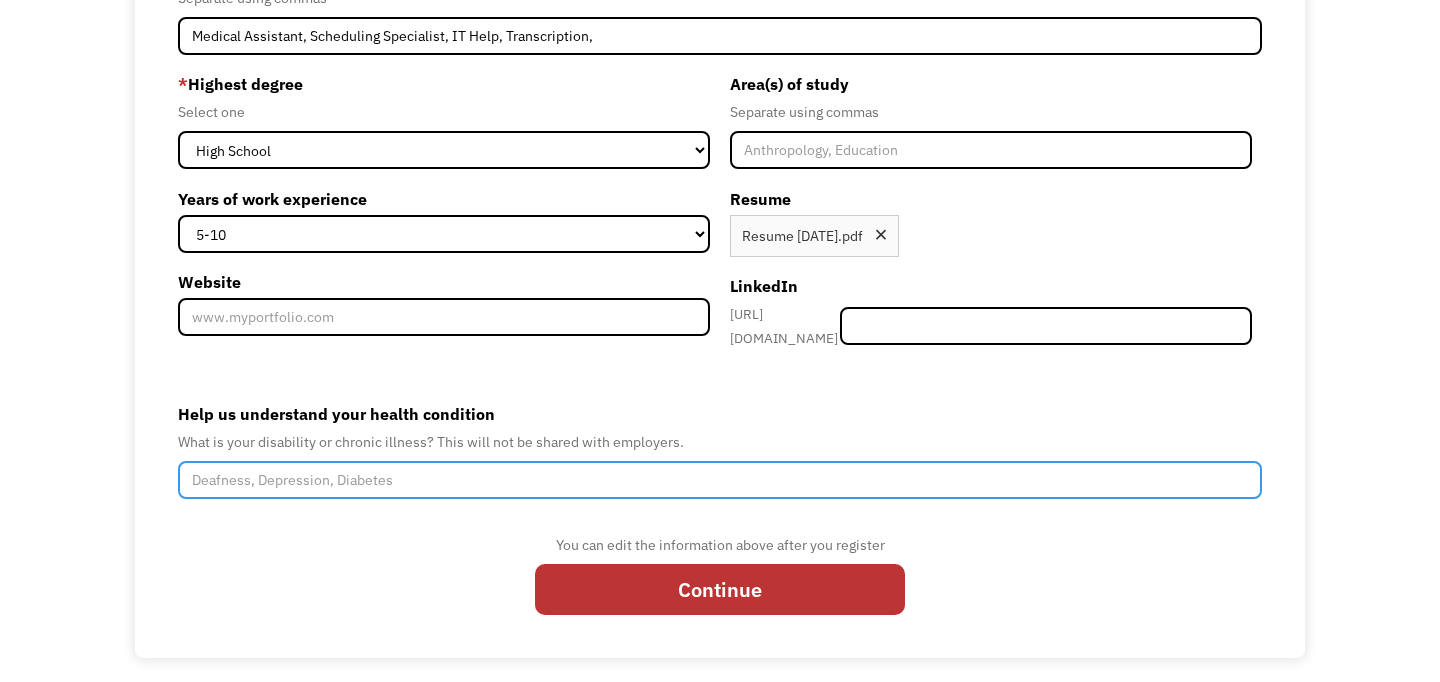 type on "E" 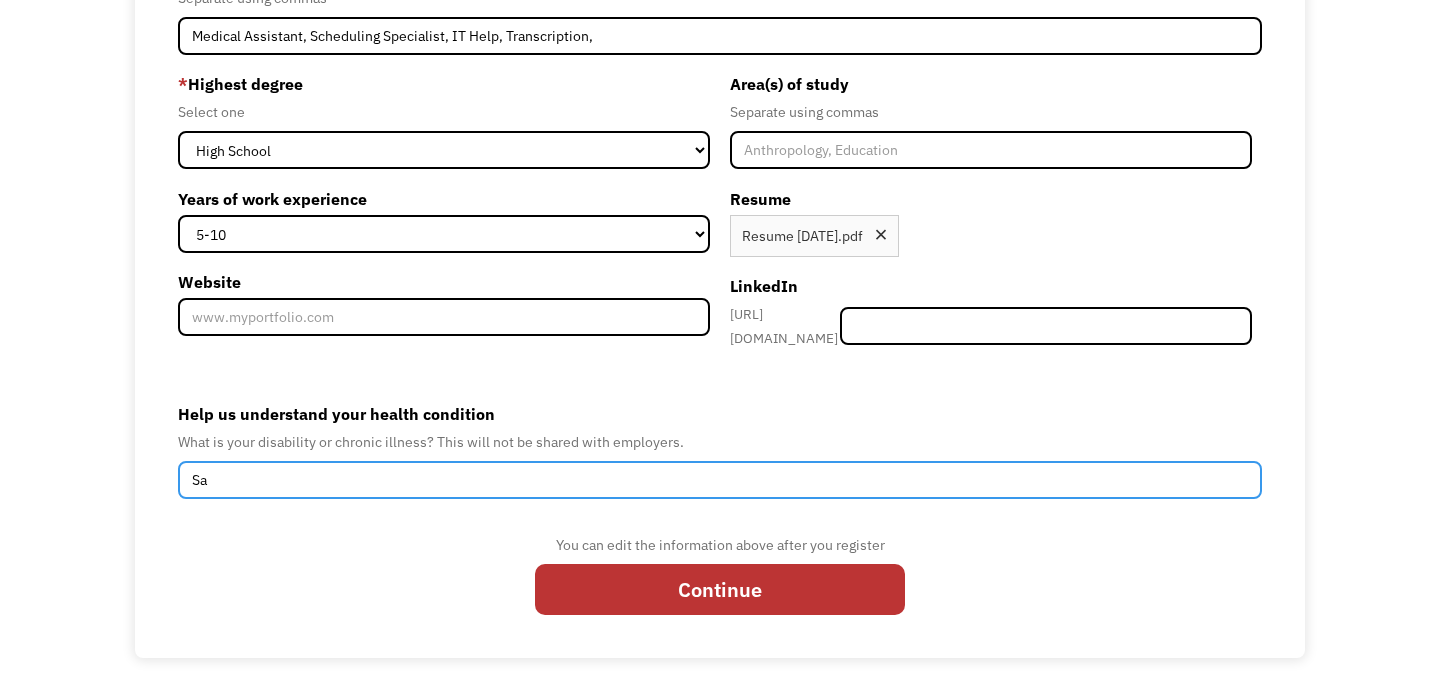 type on "S" 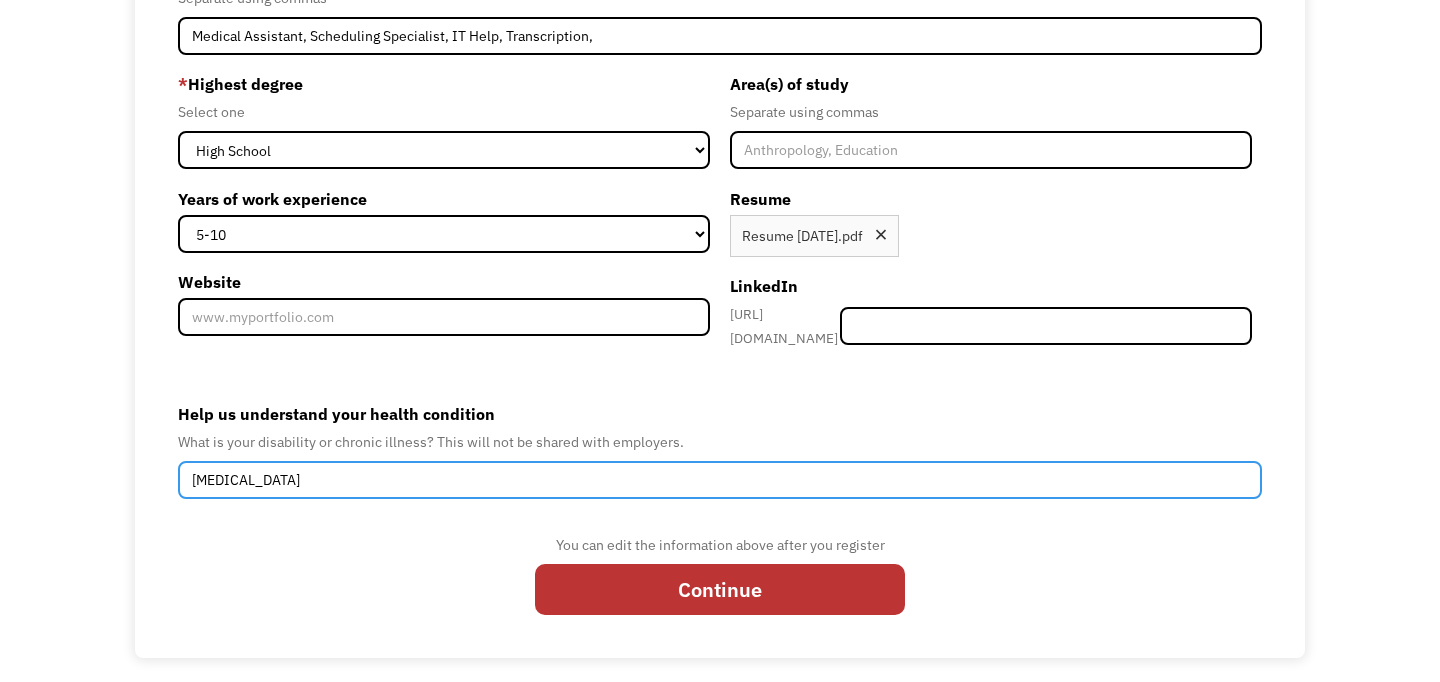 type on "Endometriosis" 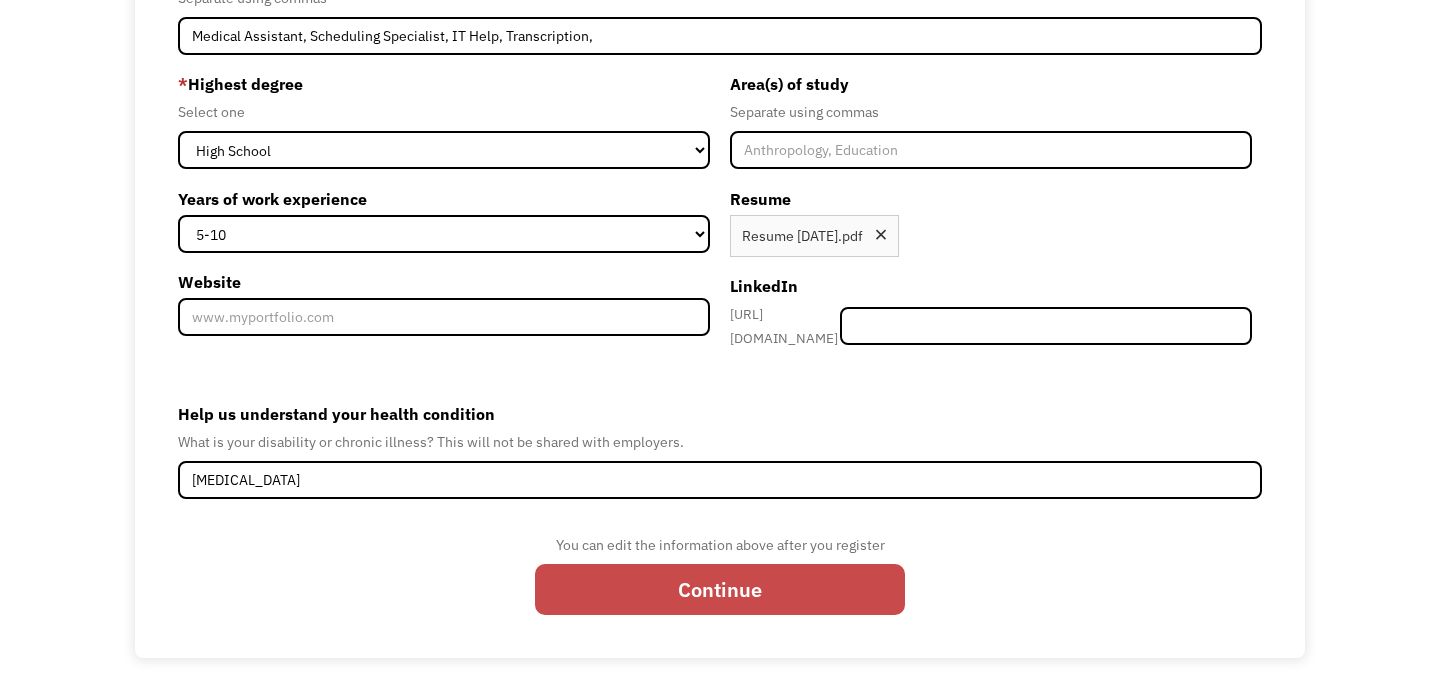 click on "Continue" at bounding box center [720, 589] 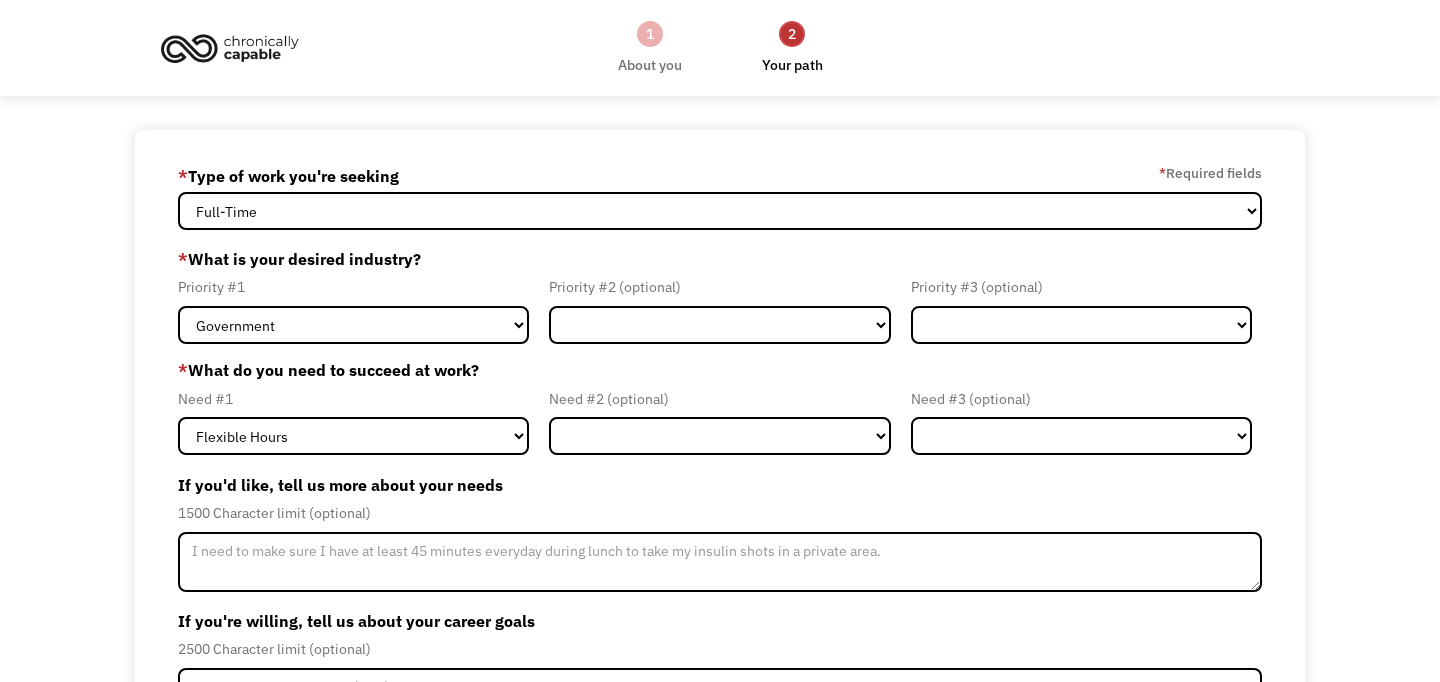 scroll, scrollTop: 0, scrollLeft: 0, axis: both 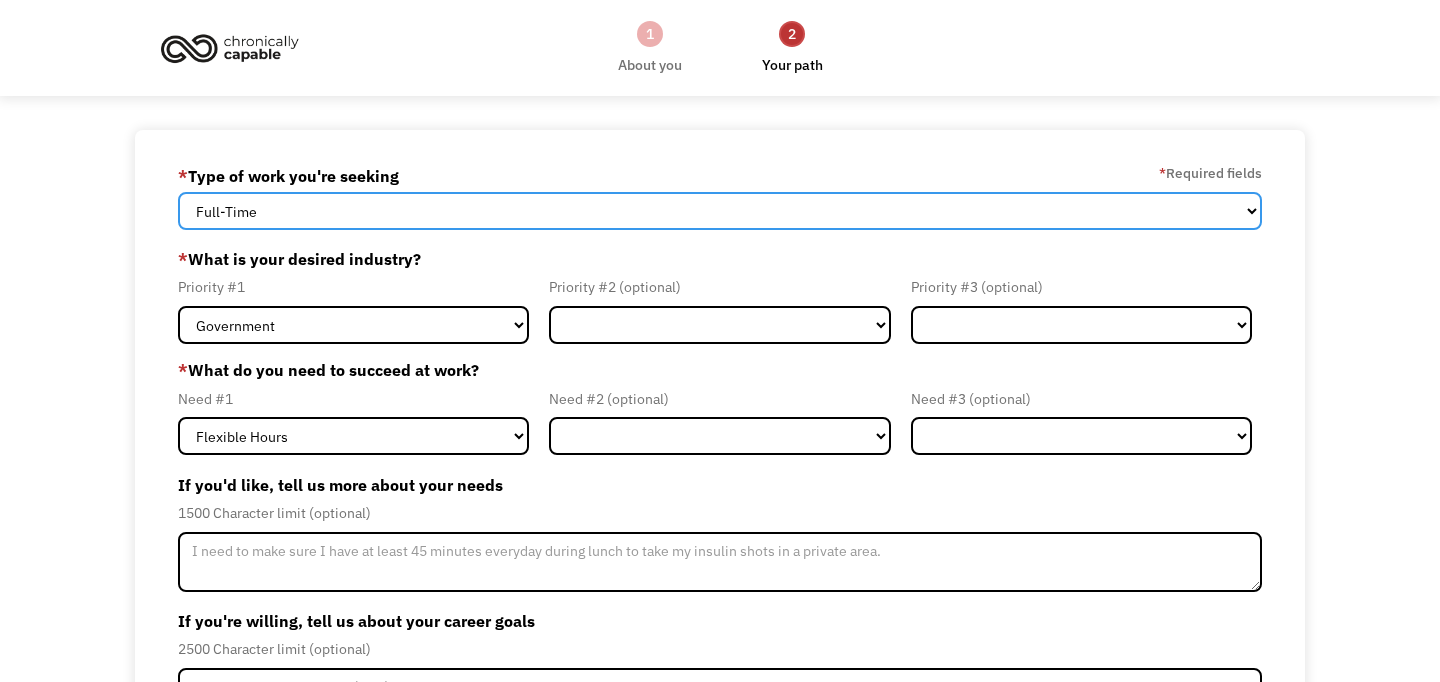 click on "Full-Time  Part-Time Both Full-Time and Part-Time" at bounding box center [720, 211] 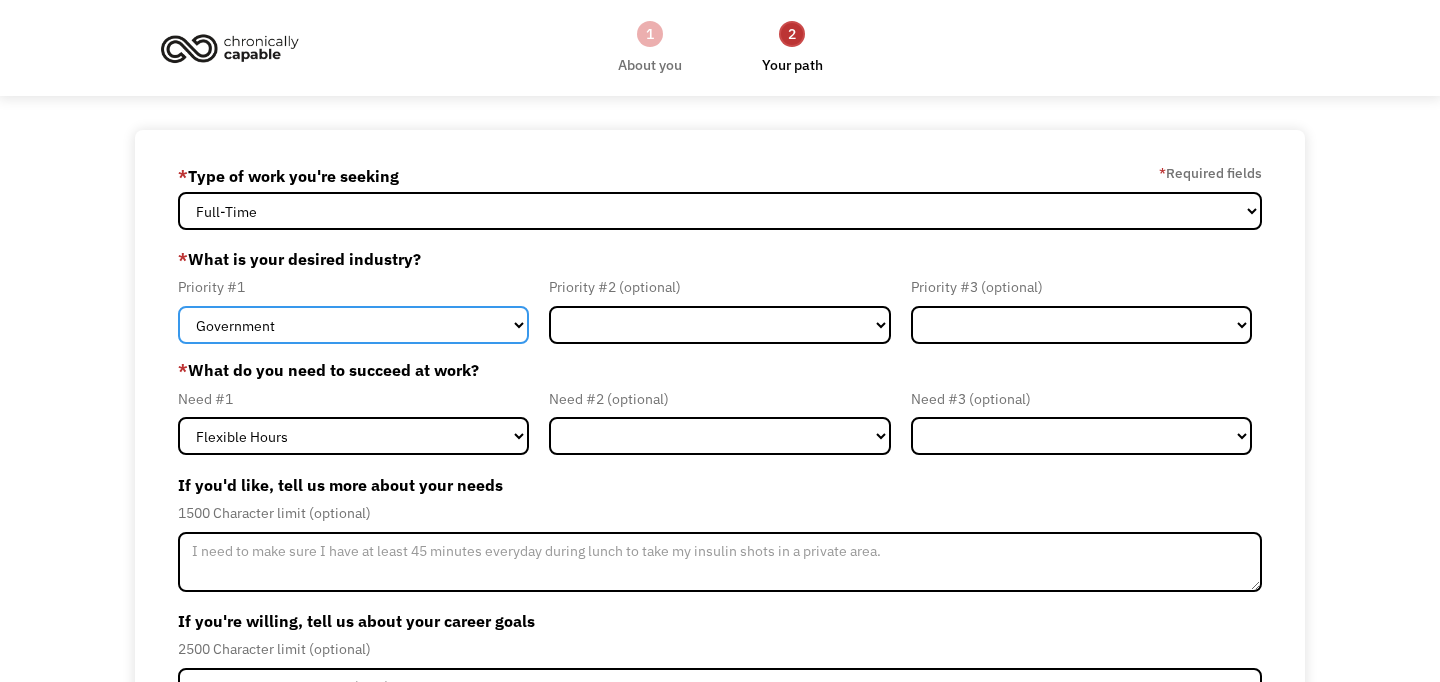 click on "Government Finance & Insurance Health & Social Care Tech & Engineering Creative & Design Administrative Education Other" at bounding box center [353, 325] 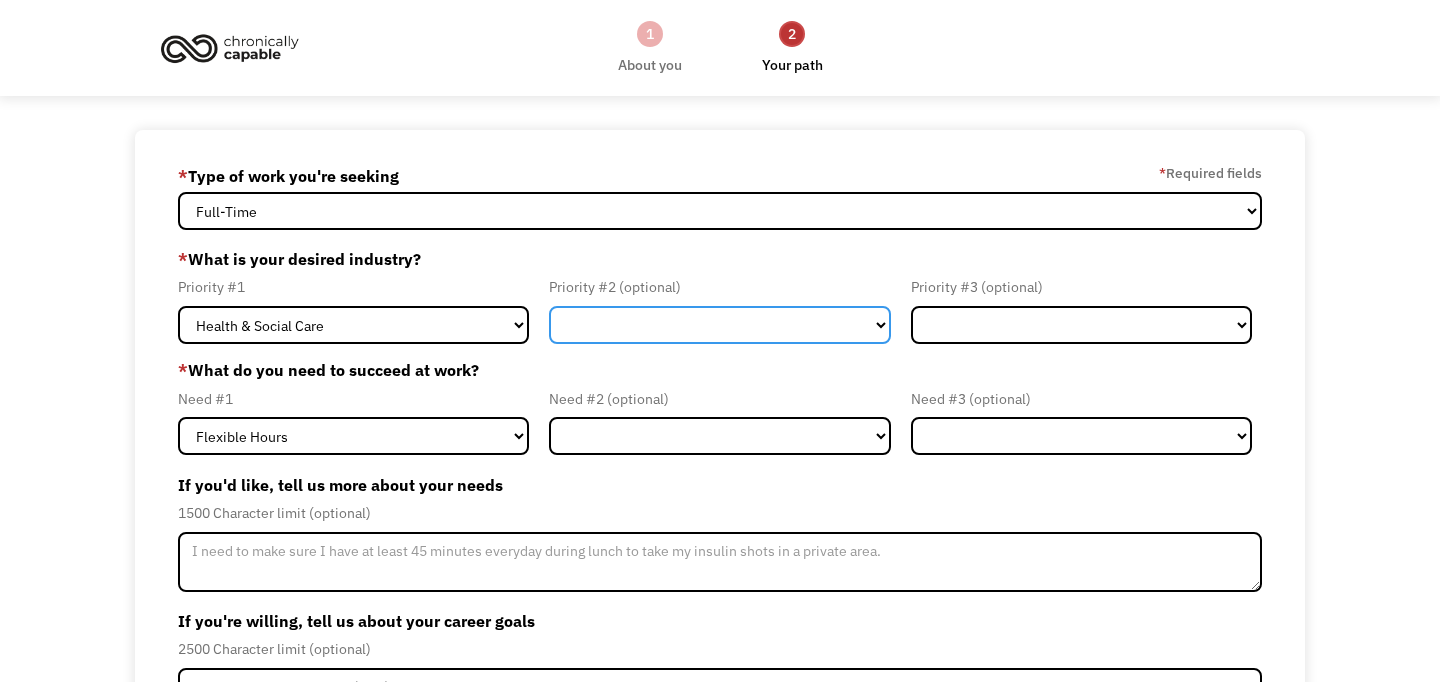 click on "Government Finance & Insurance Health & Social Care Tech & Engineering Creative & Design Administrative Education Other" at bounding box center [719, 325] 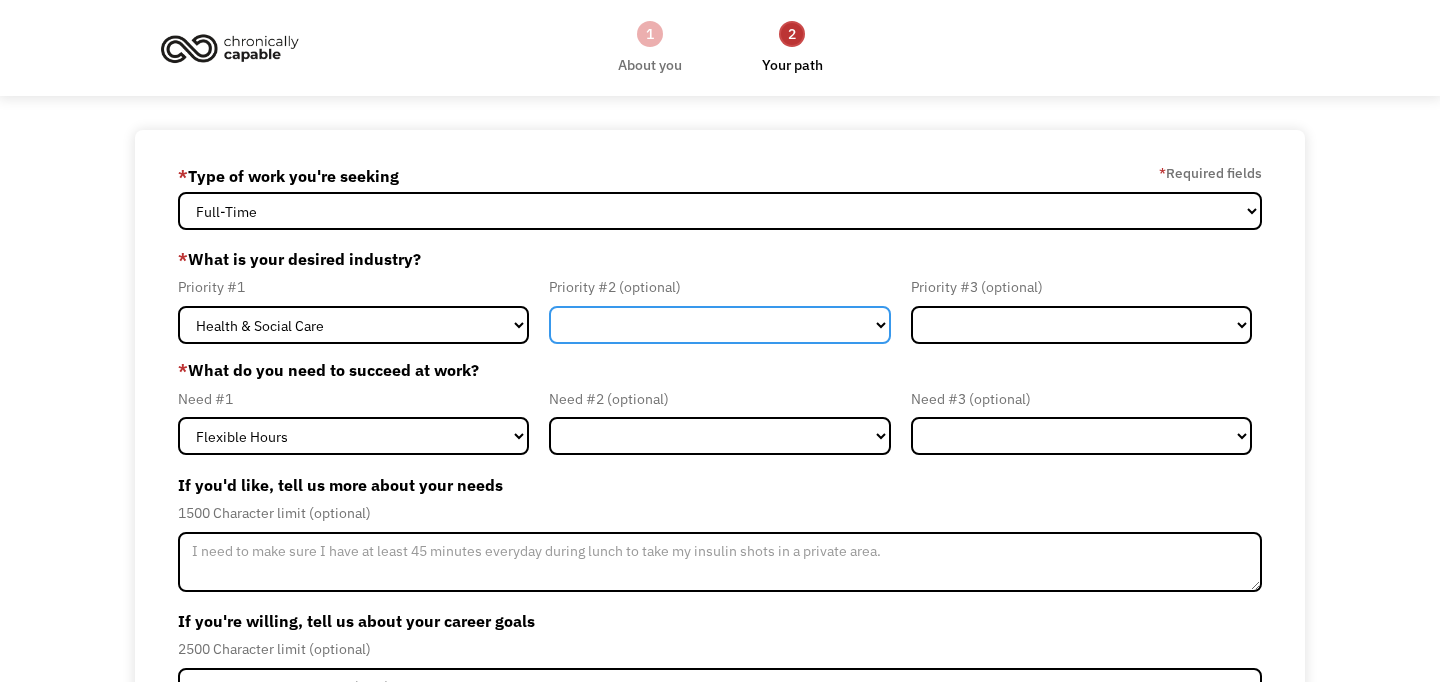 select on "Administrative" 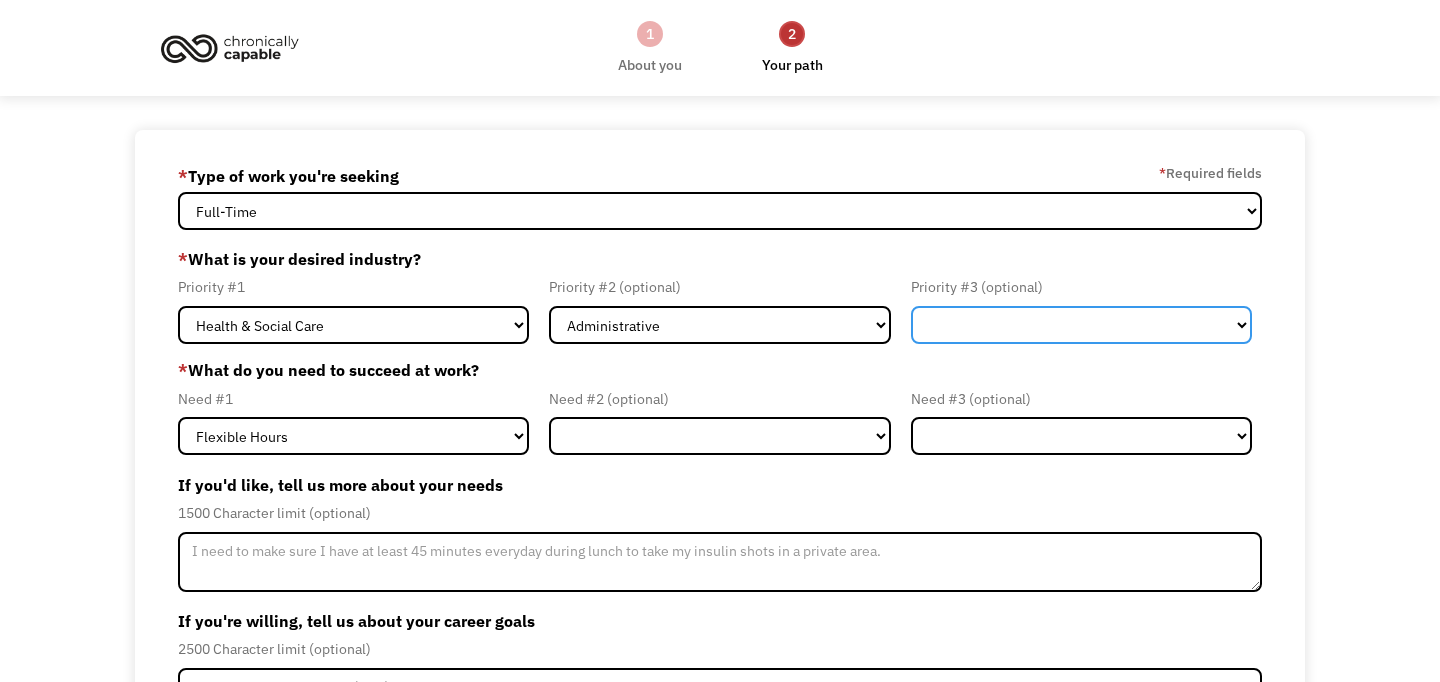click on "Government Finance & Insurance Health & Social Care Tech & Engineering Creative & Design Administrative Education Other" at bounding box center [1081, 325] 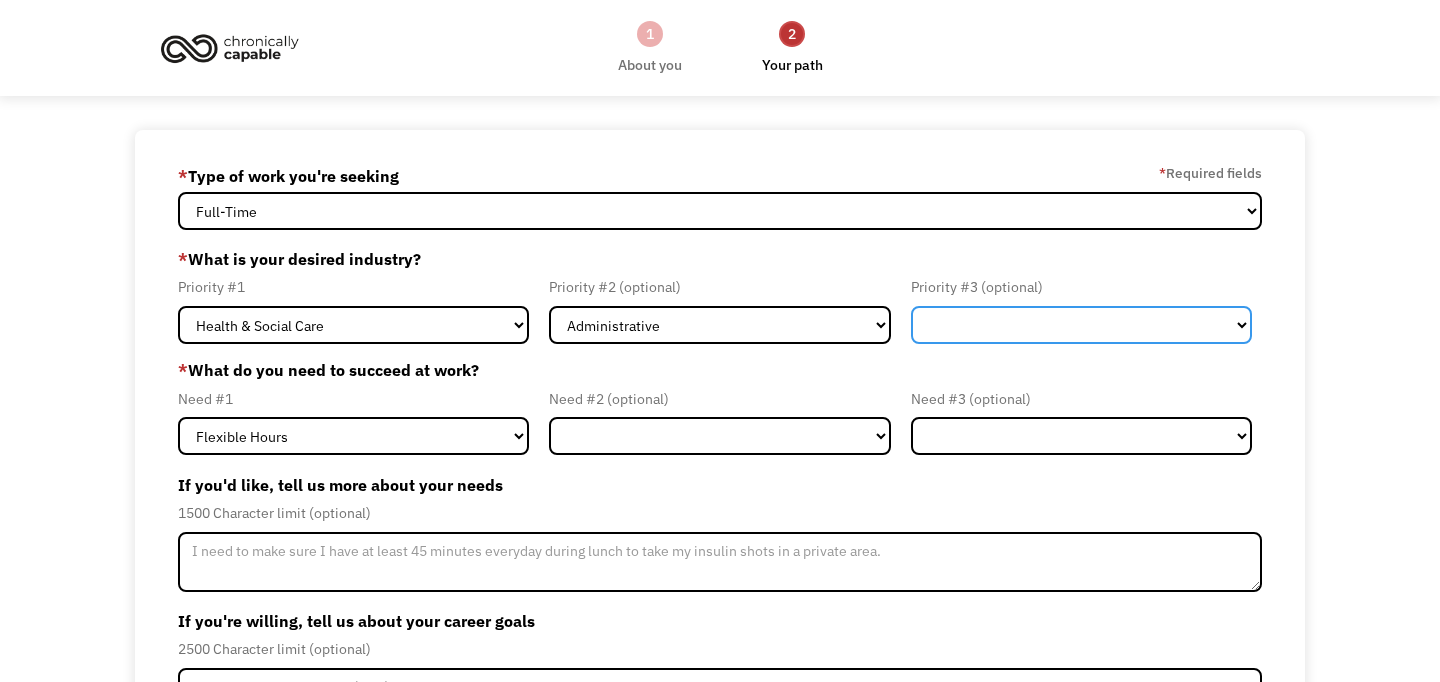 select on "Administrative" 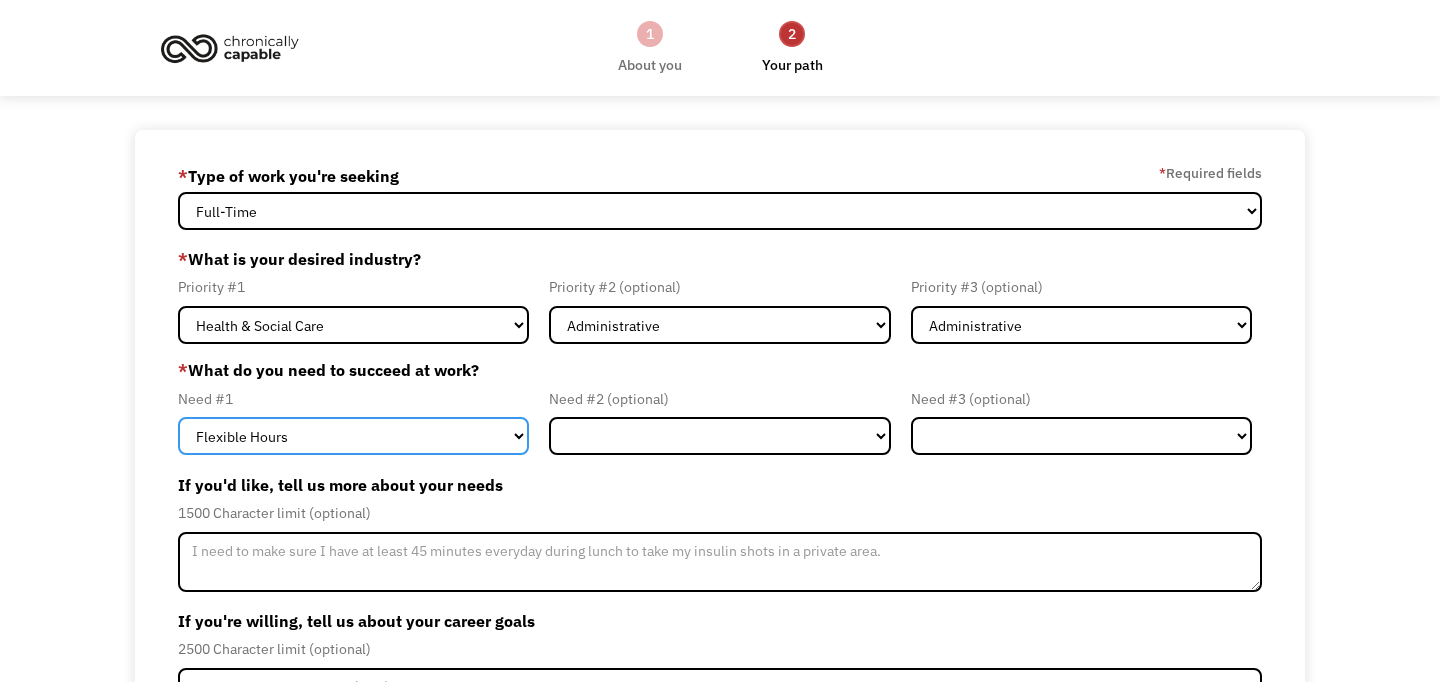 click on "Flexible Hours Remote Work Service Animal On-site Accommodations Visual Support Hearing Support Other" at bounding box center [353, 436] 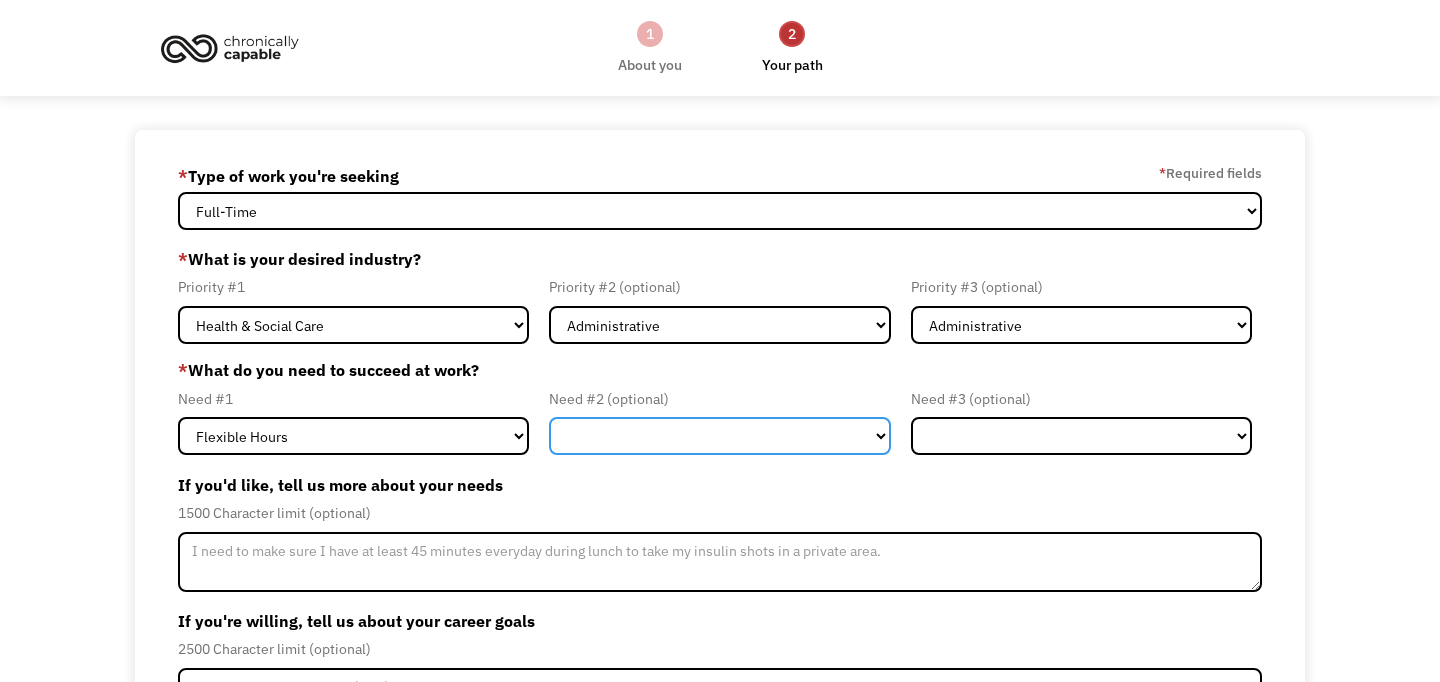 click on "Flexible Hours Remote Work Service Animal On-site Accommodations Visual Support Hearing Support Other" at bounding box center [719, 436] 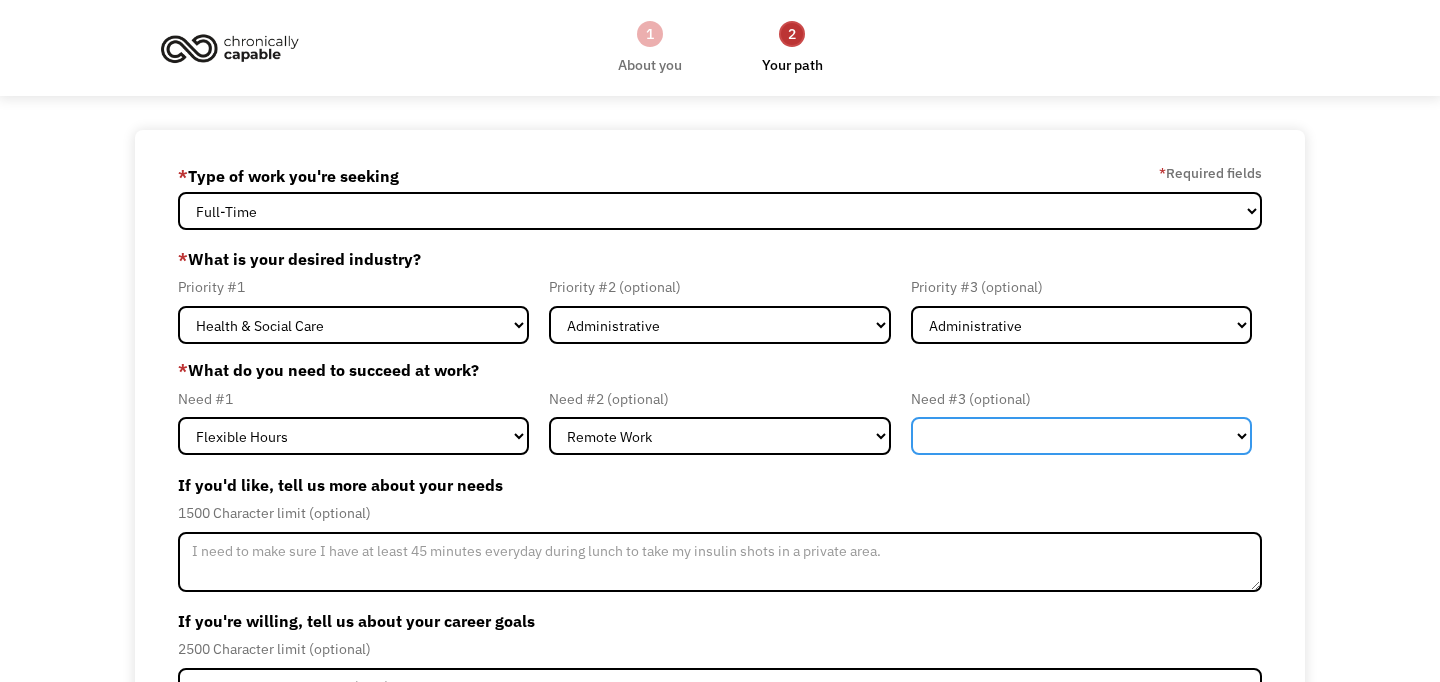 click on "Flexible Hours Remote Work Service Animal On-site Accommodations Visual Support Hearing Support Other" at bounding box center [1081, 436] 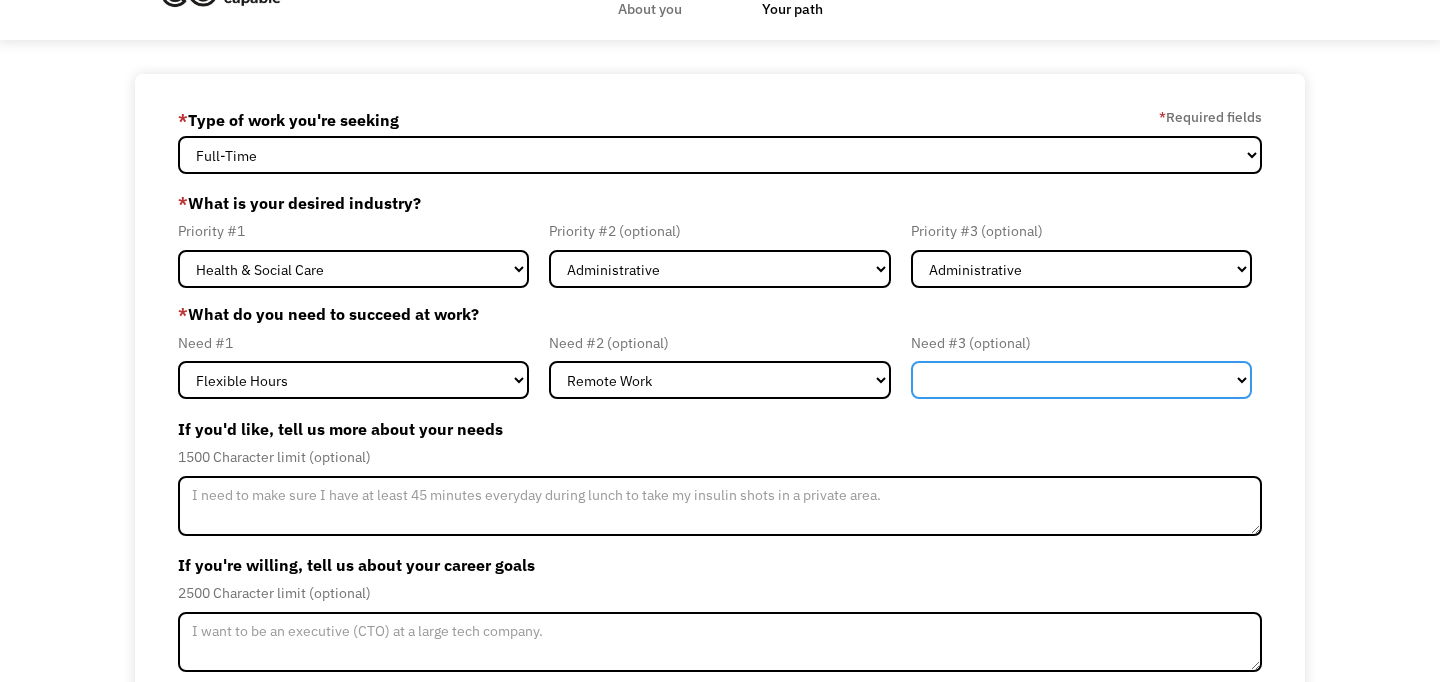 scroll, scrollTop: 58, scrollLeft: 0, axis: vertical 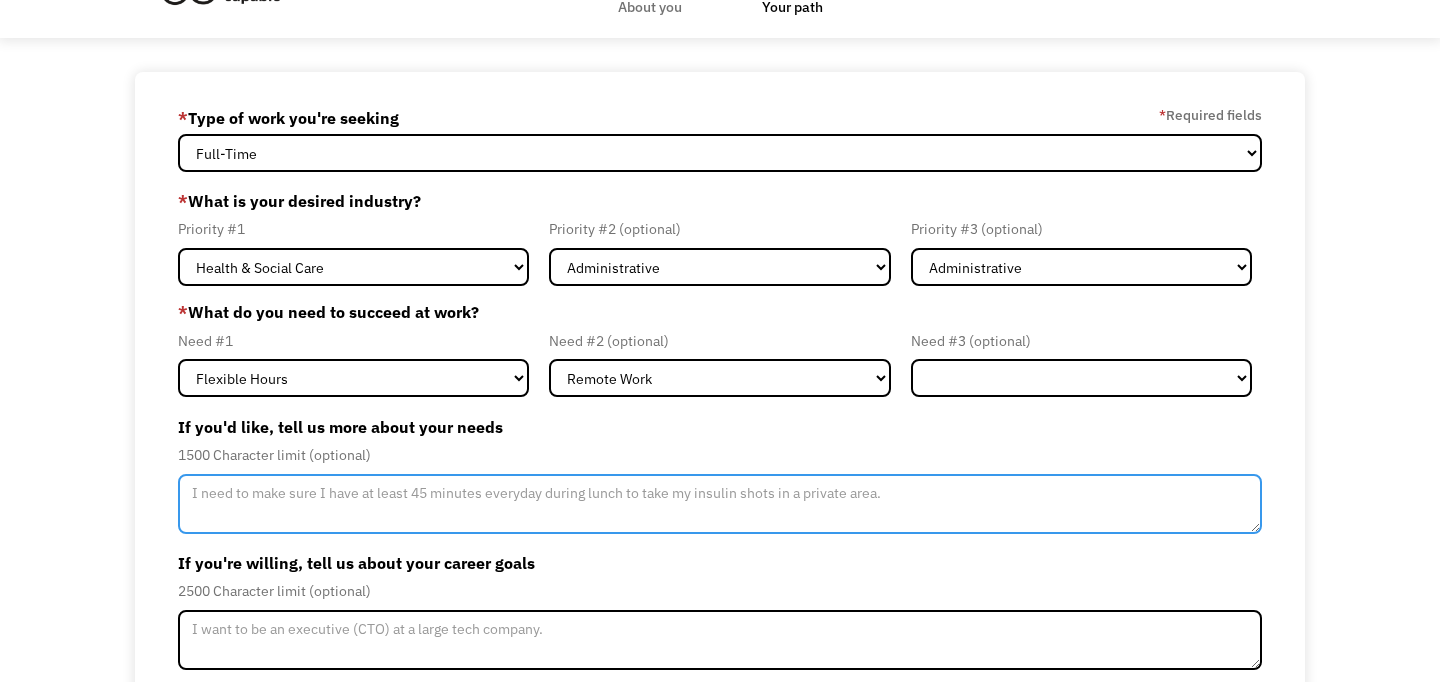 click at bounding box center [720, 504] 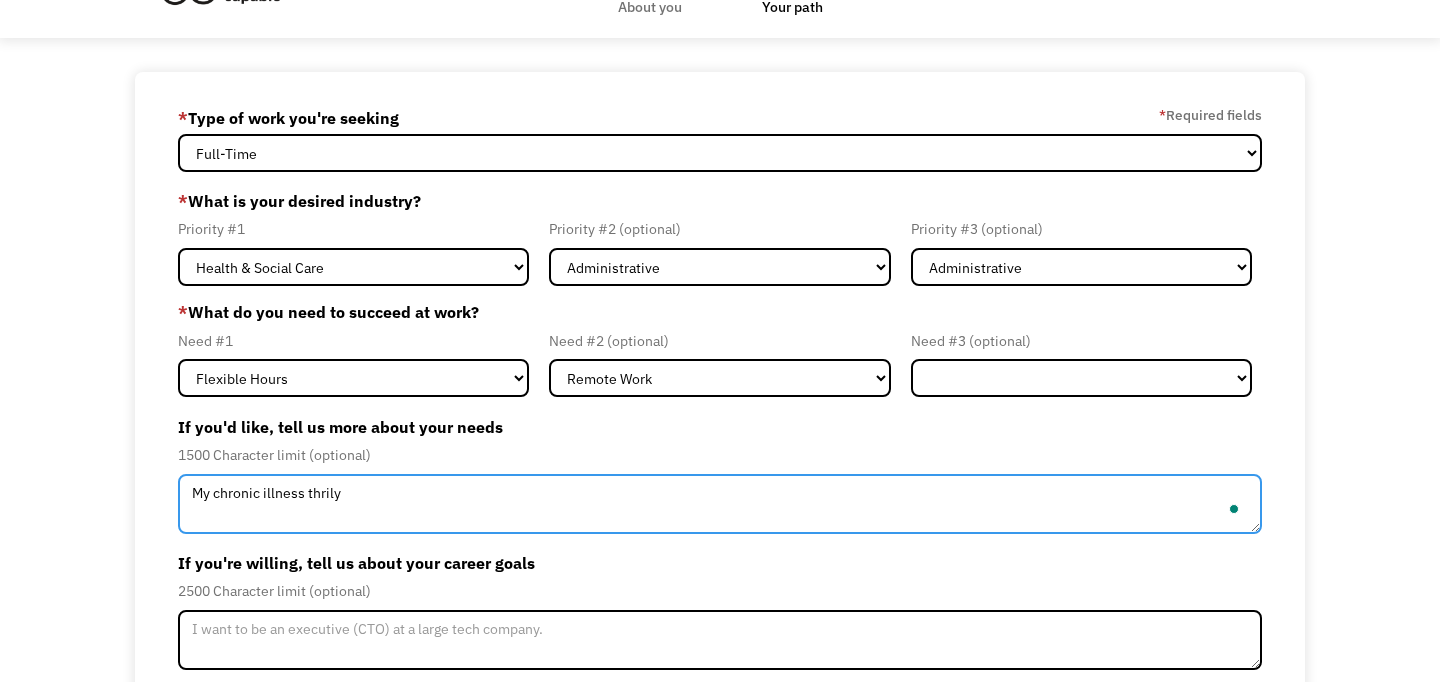 type on "My chronic illness thril" 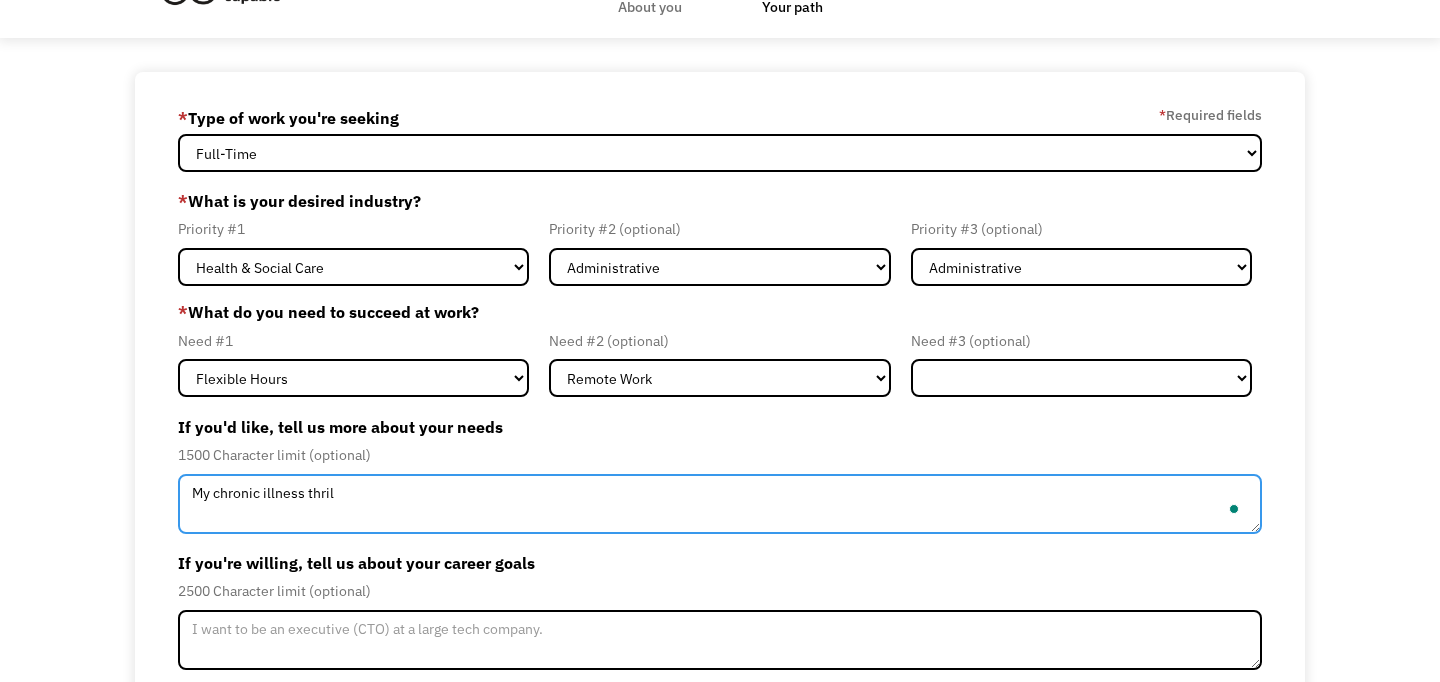 type 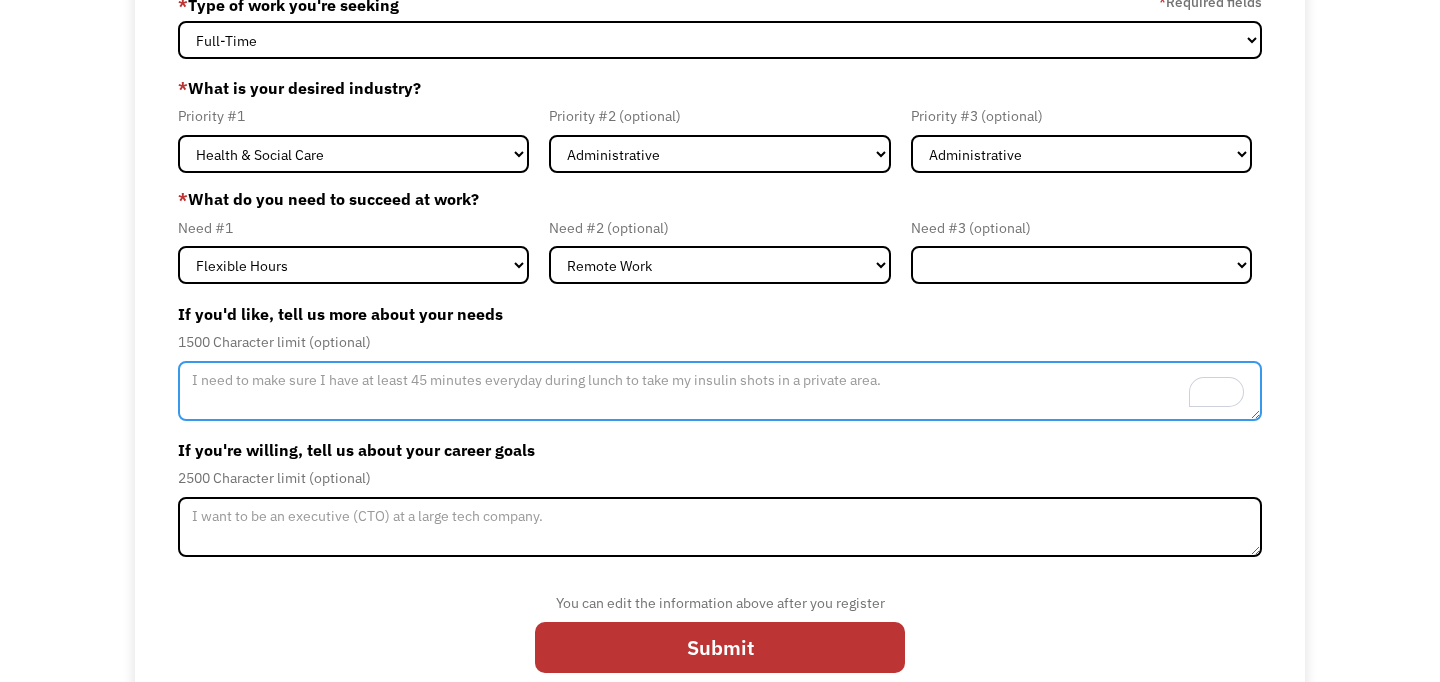 scroll, scrollTop: 190, scrollLeft: 0, axis: vertical 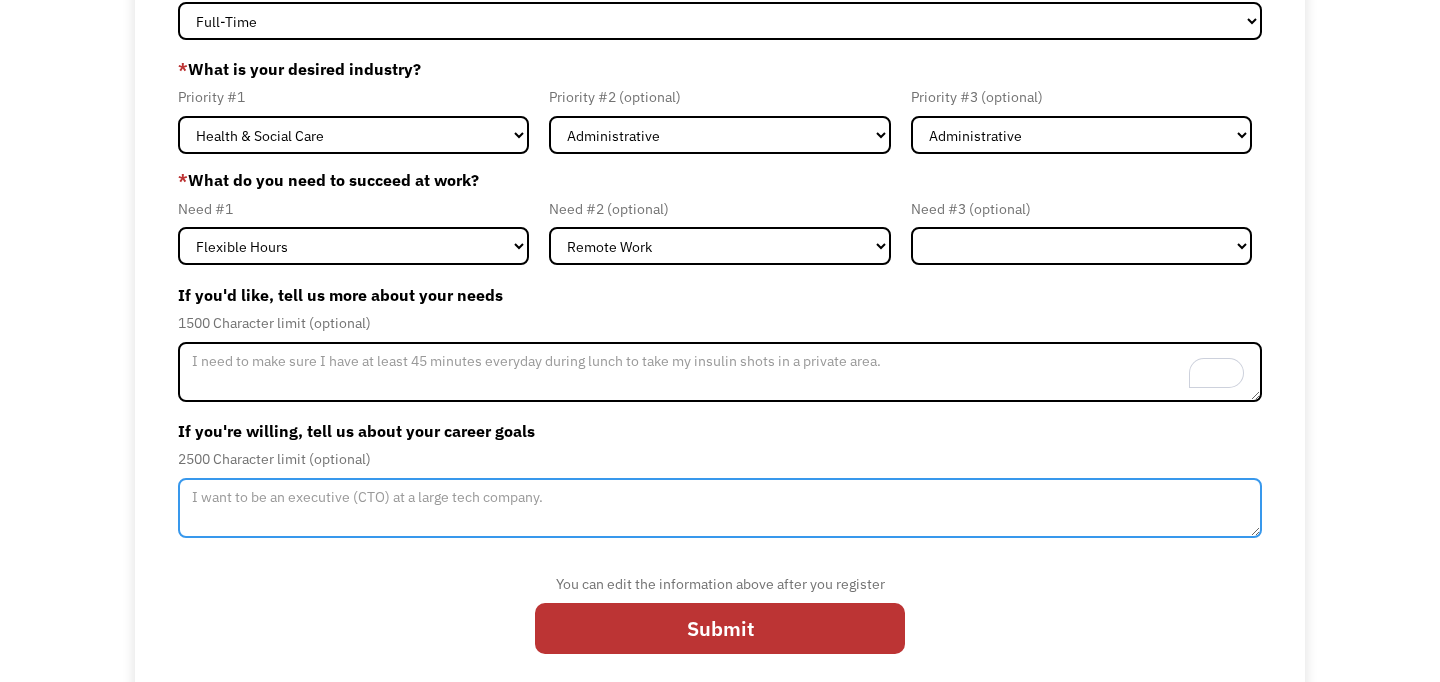 click at bounding box center [720, 508] 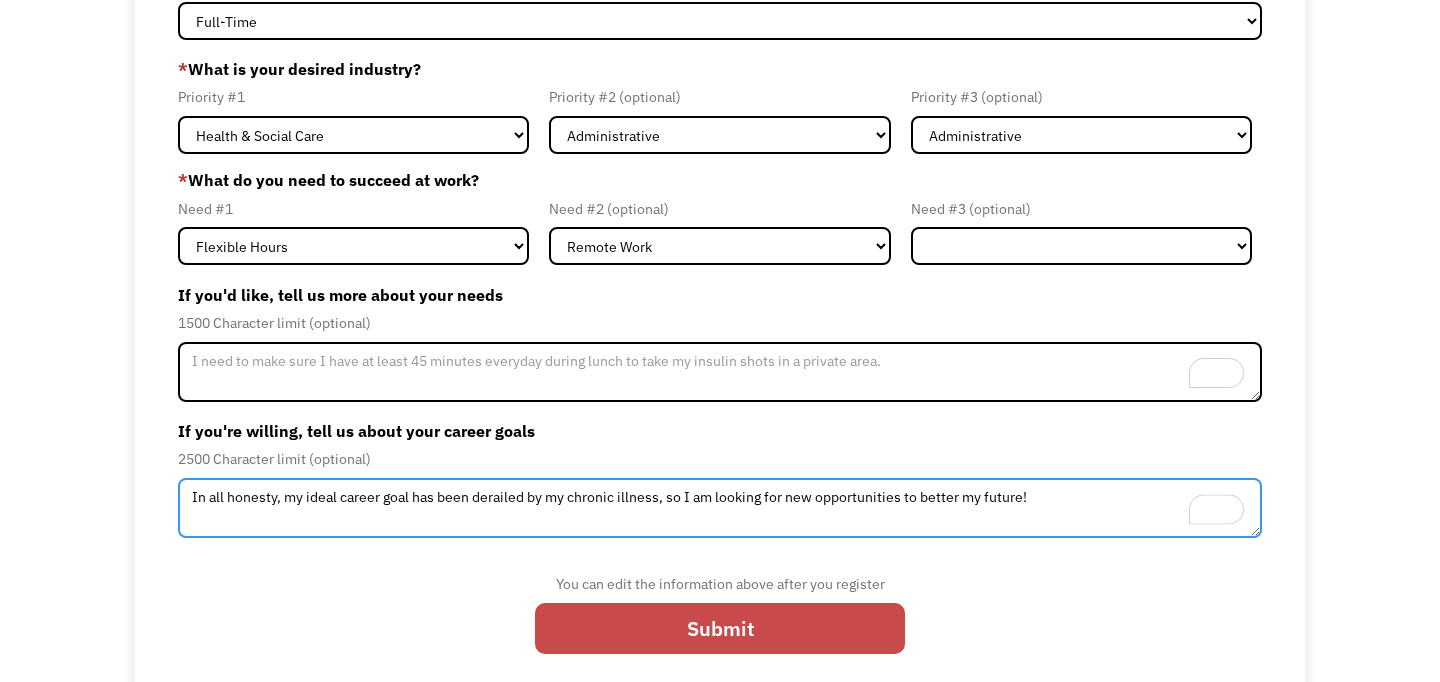 type on "In all honesty, my ideal career goal has been derailed by my chronic illness, so I am looking for new opportunities to better my future!" 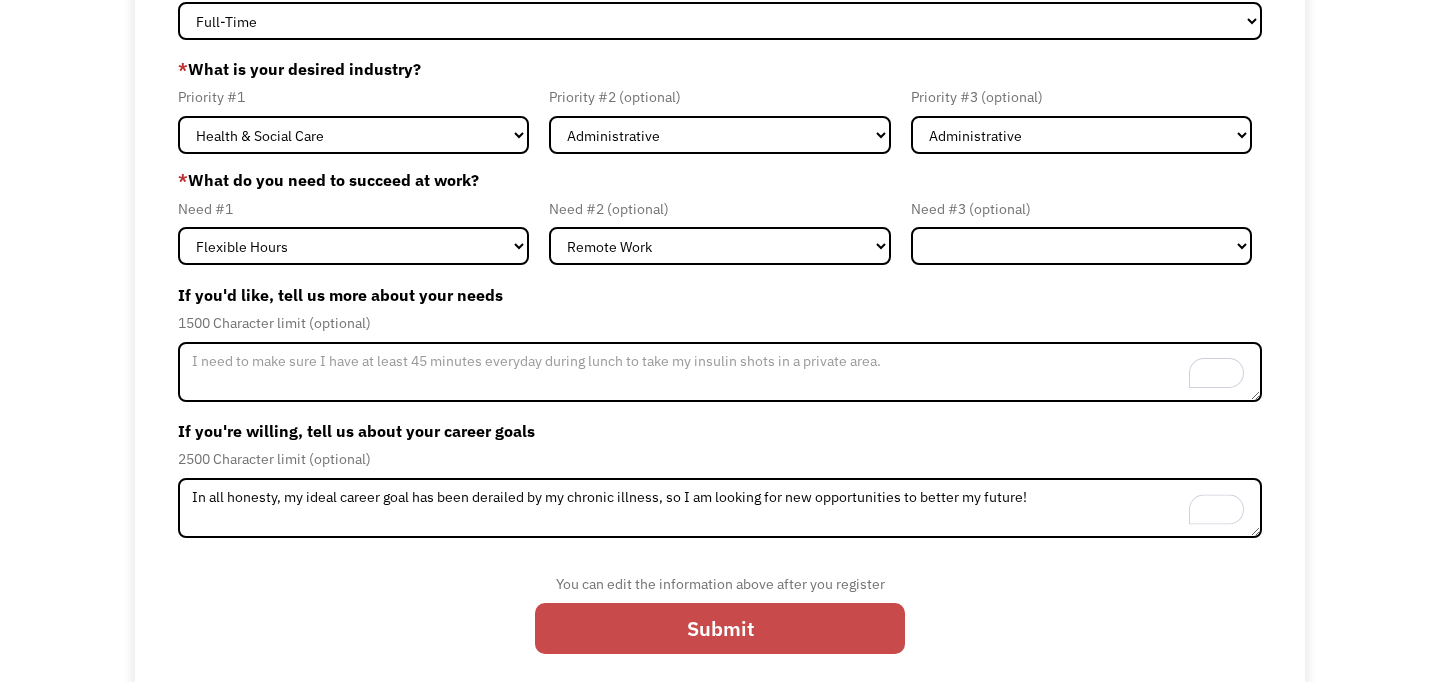 click on "Submit" at bounding box center (720, 628) 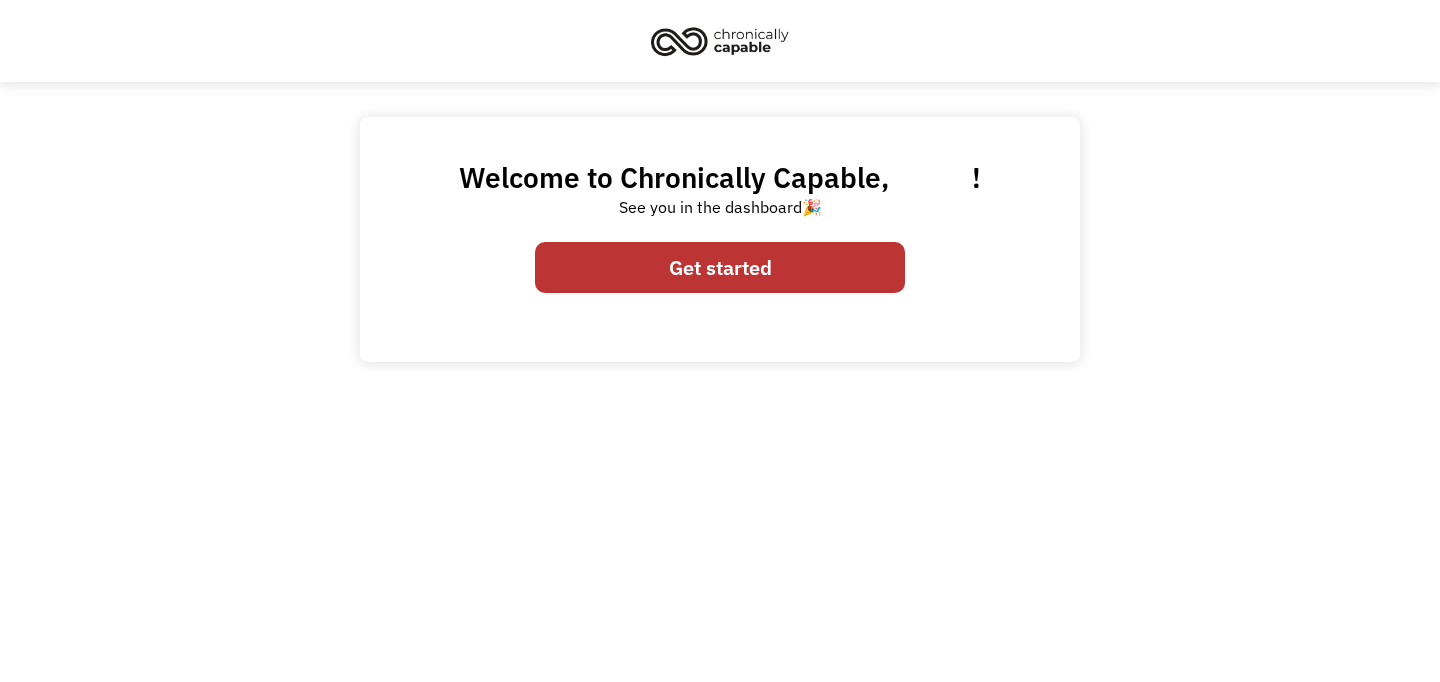 scroll, scrollTop: 0, scrollLeft: 0, axis: both 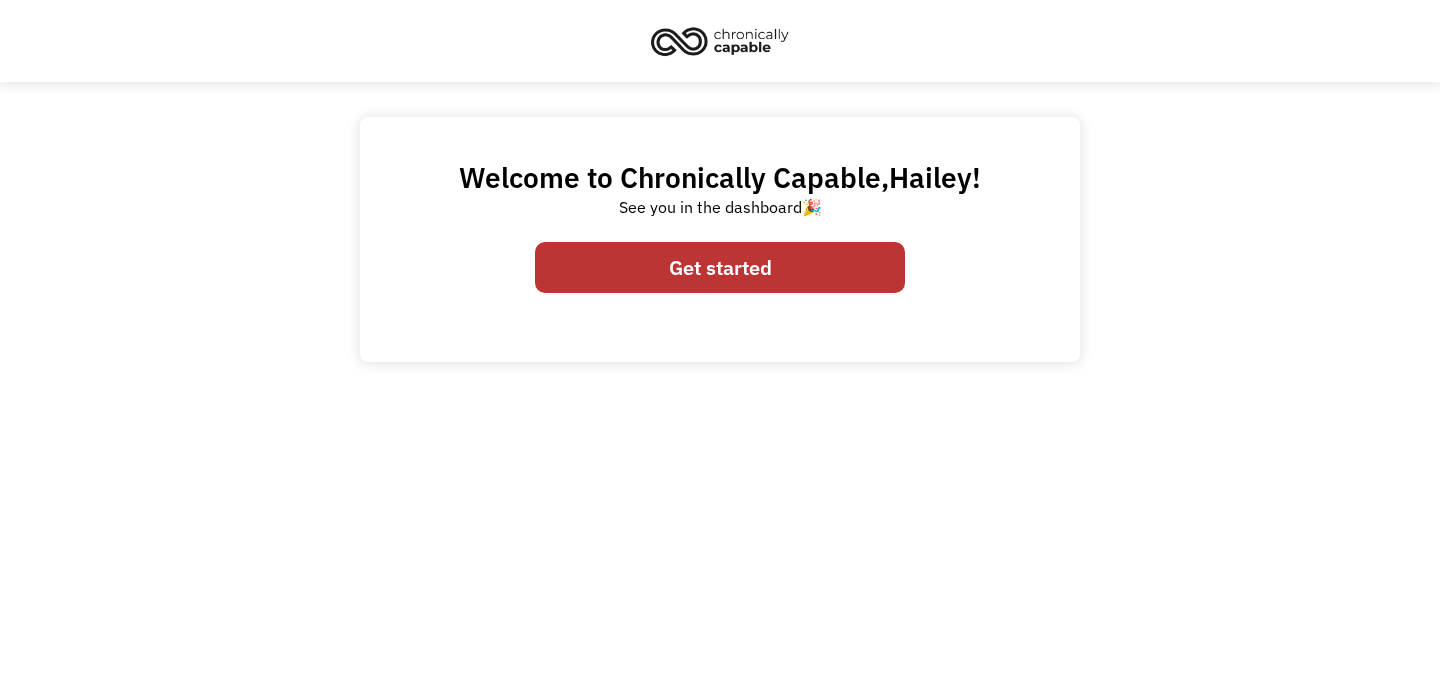 click on "Welcome to Chronically Capable,  [PERSON_NAME] ! See you in the dashboard  🎉 Get started Thank you! Your submission has been received! Oops! Something went wrong while submitting the form." at bounding box center [720, 239] 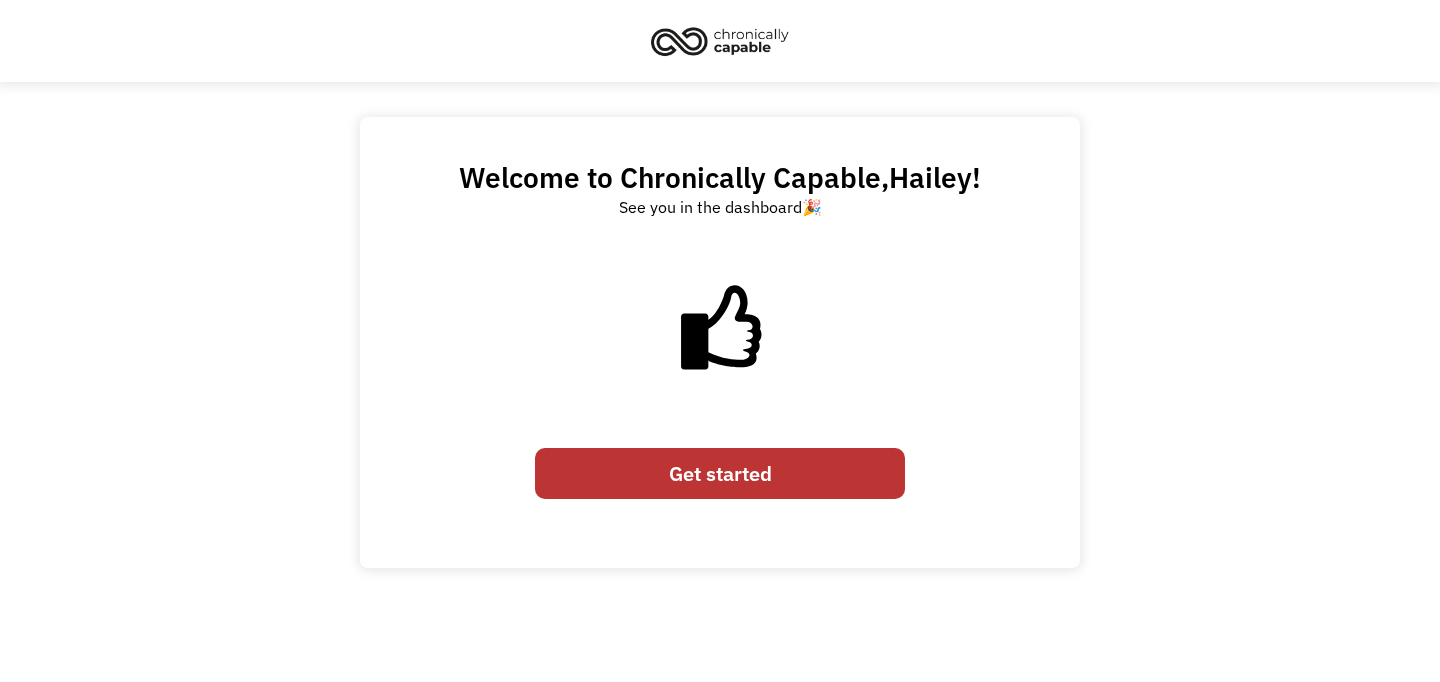 click on "Get started" at bounding box center (720, 473) 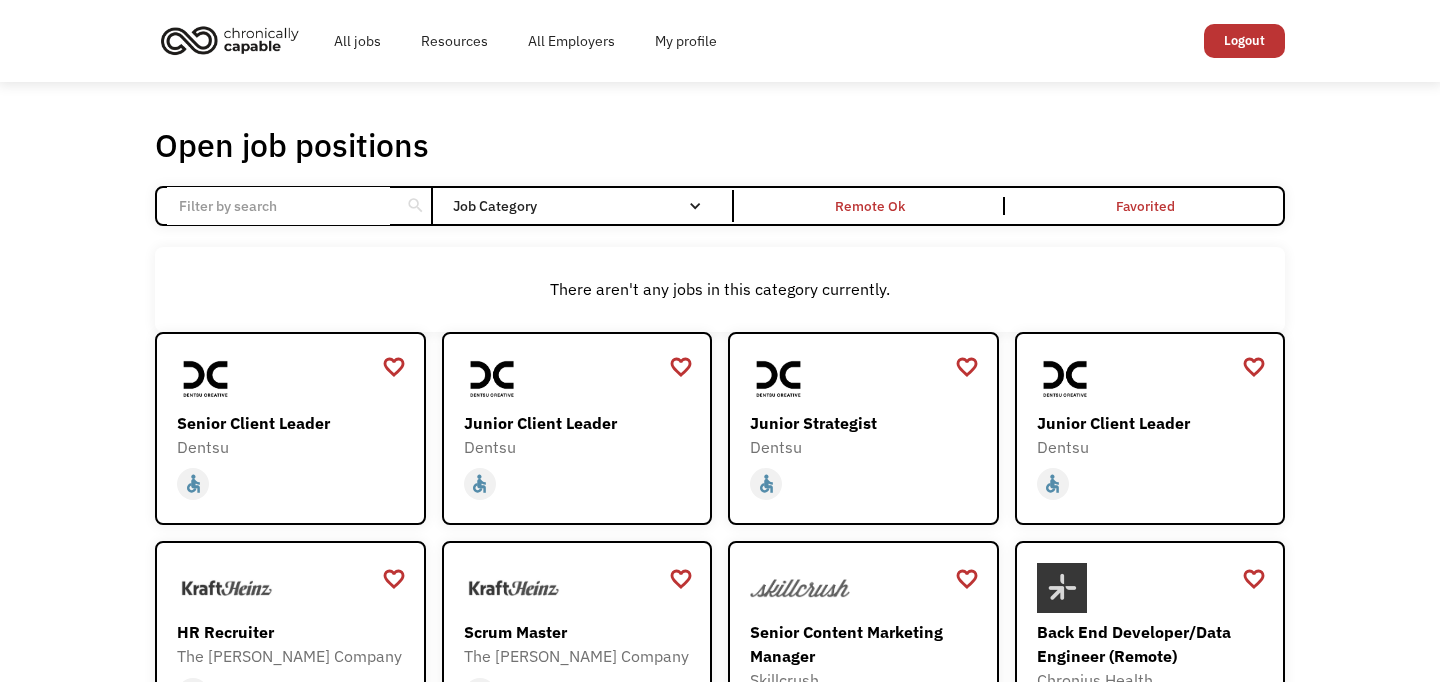 scroll, scrollTop: 0, scrollLeft: 0, axis: both 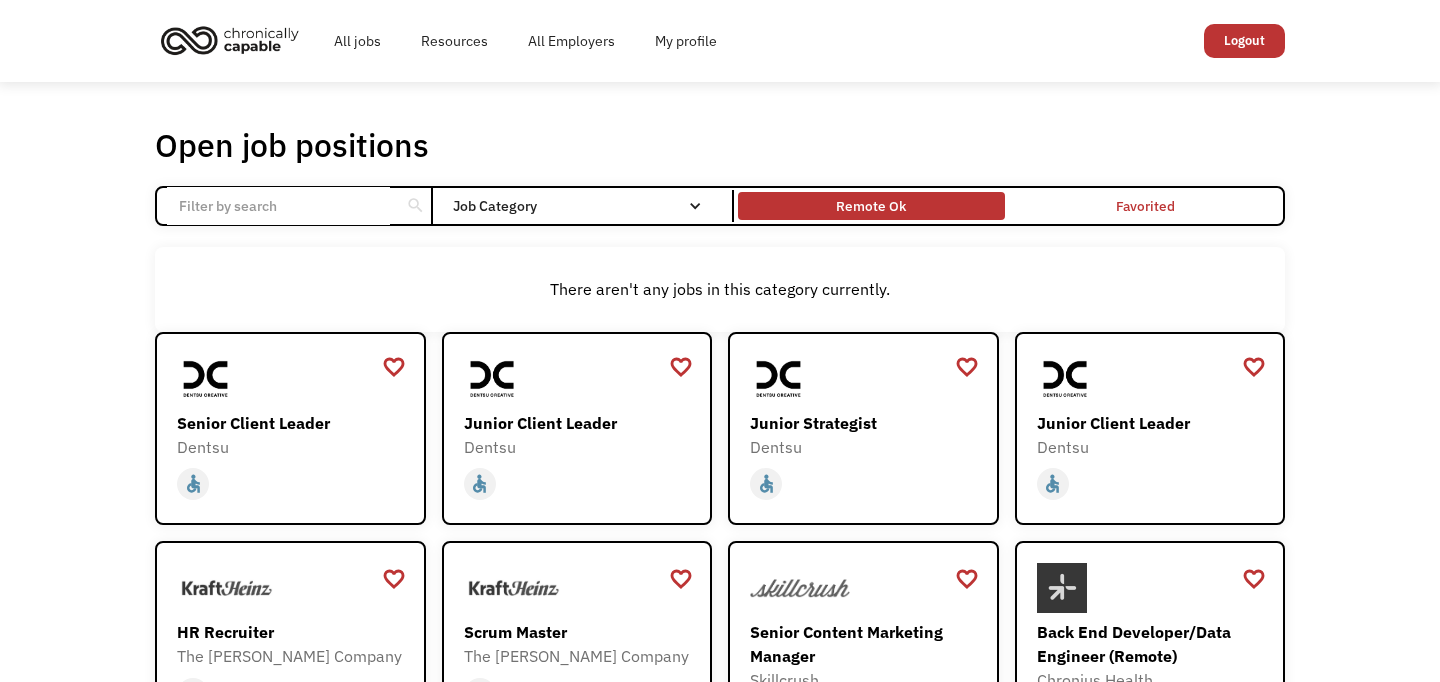 click on "Remote Ok" at bounding box center [871, 206] 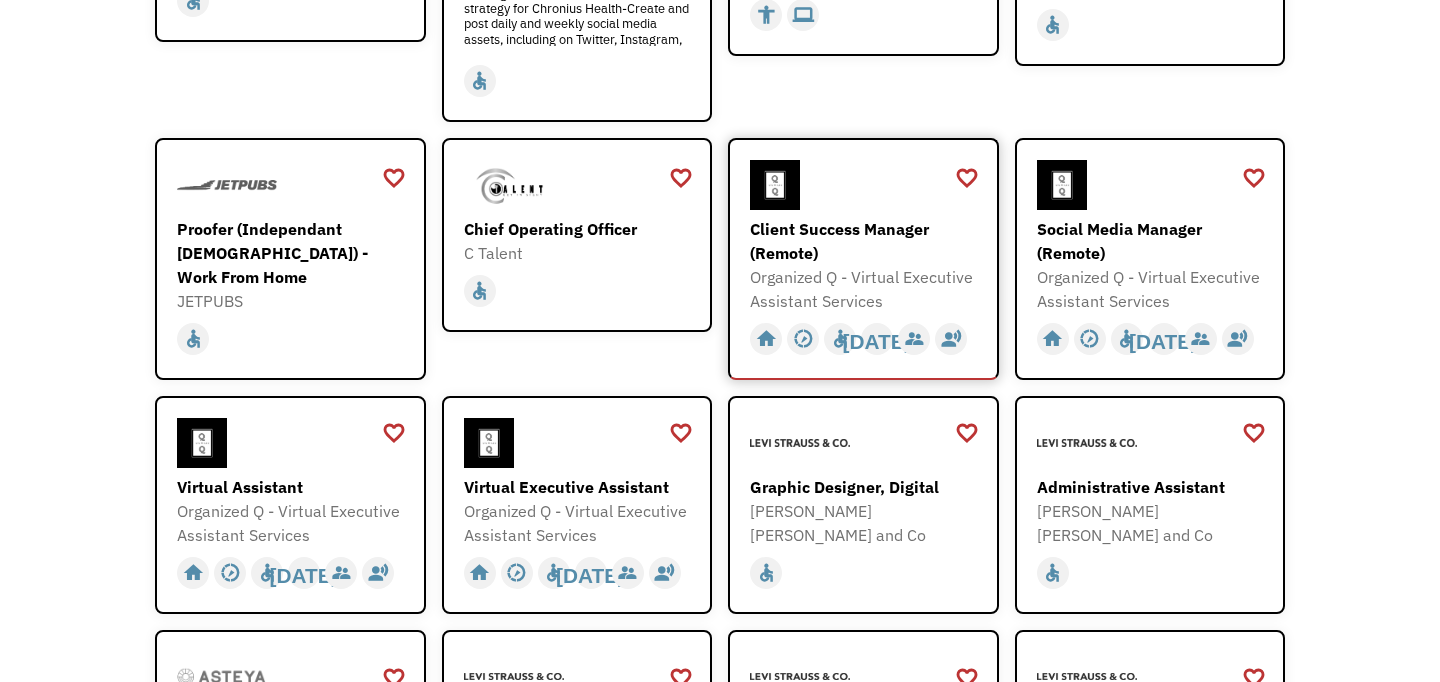 scroll, scrollTop: 509, scrollLeft: 0, axis: vertical 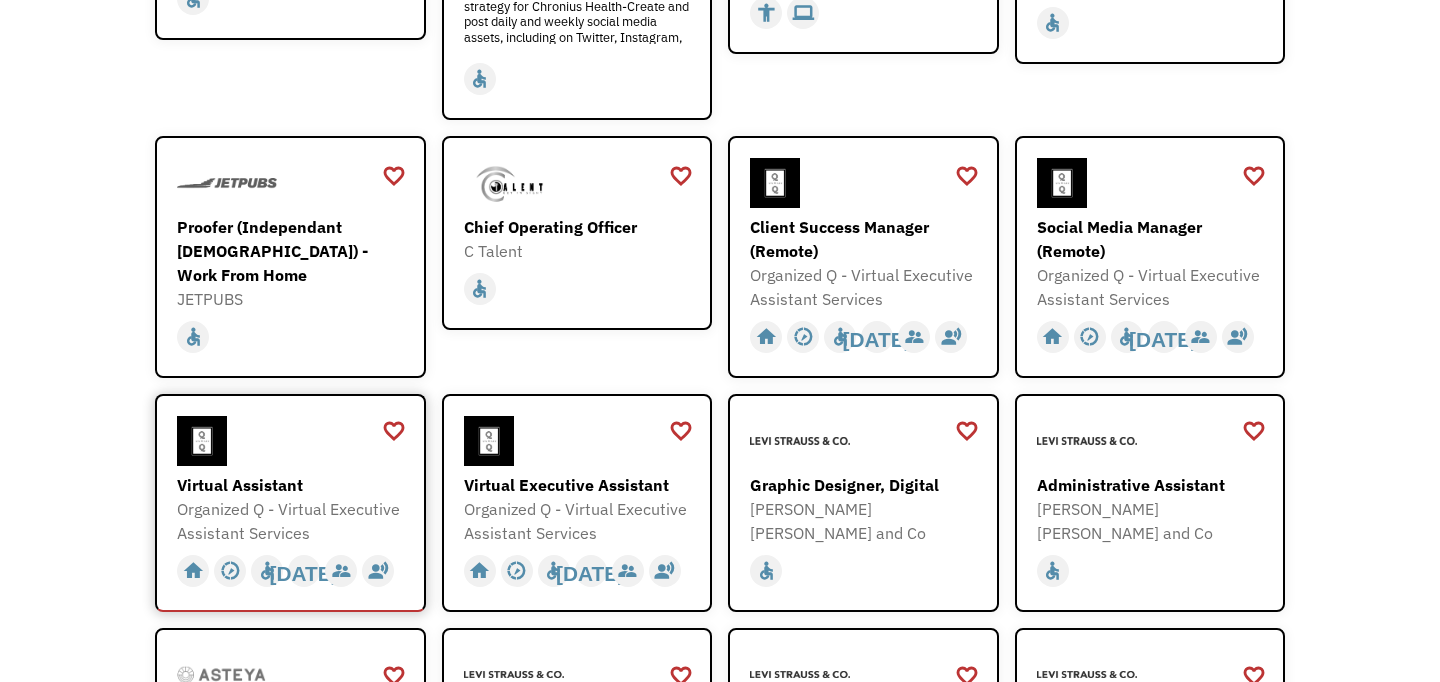 click on "Virtual Assistant" at bounding box center [293, 485] 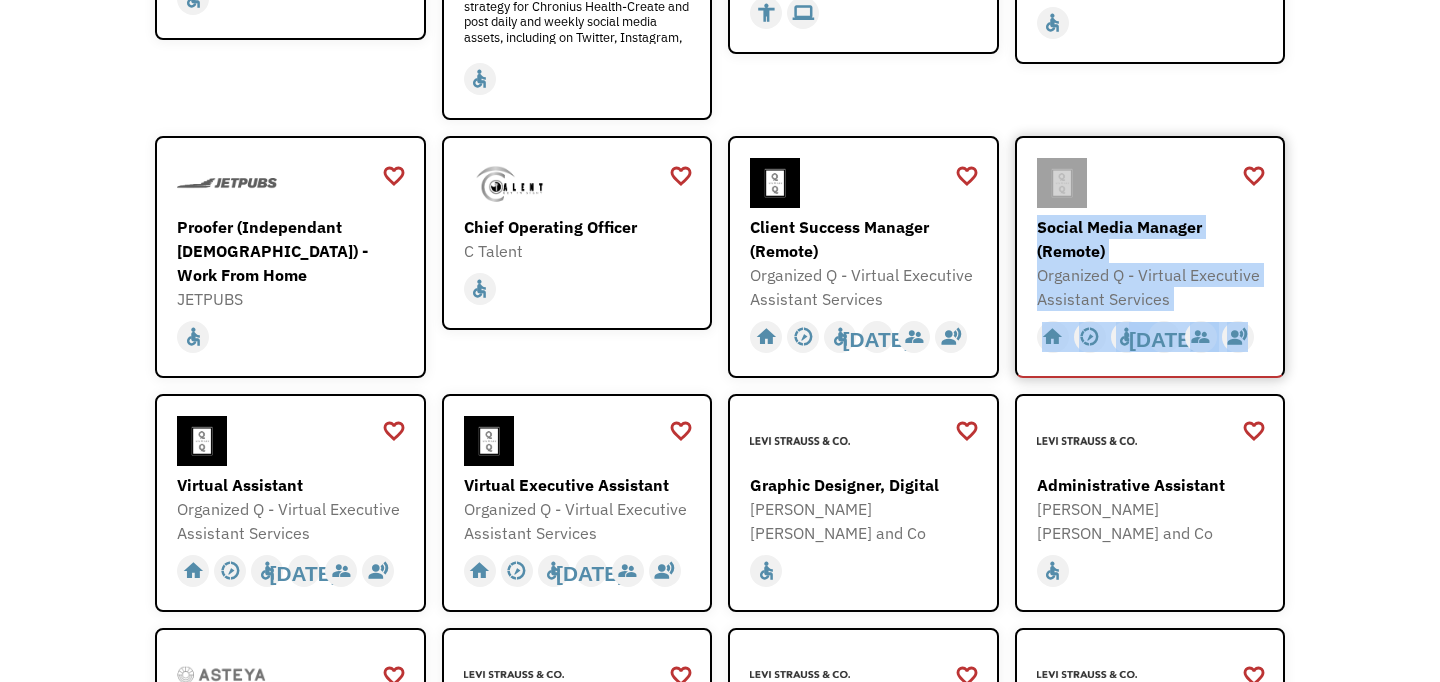 click on "Social Media Manager (Remote)" at bounding box center [1153, 239] 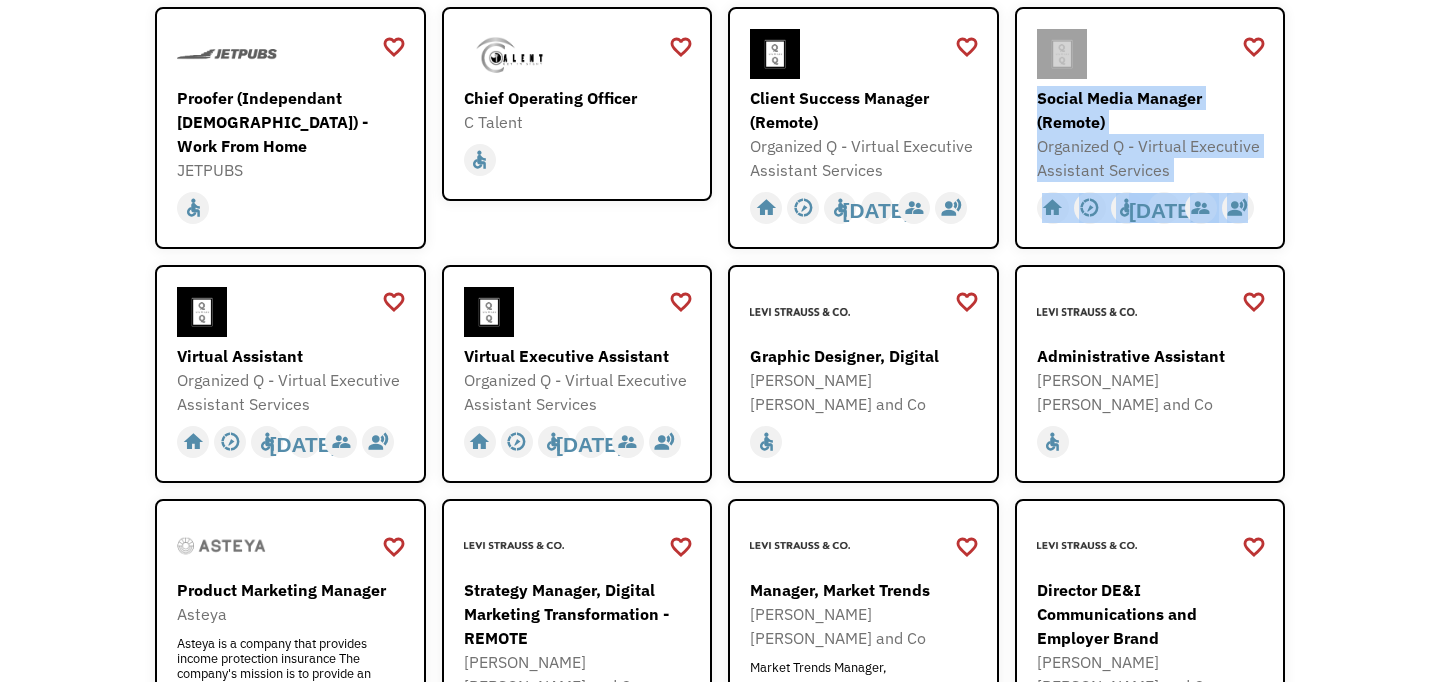 scroll, scrollTop: 642, scrollLeft: 0, axis: vertical 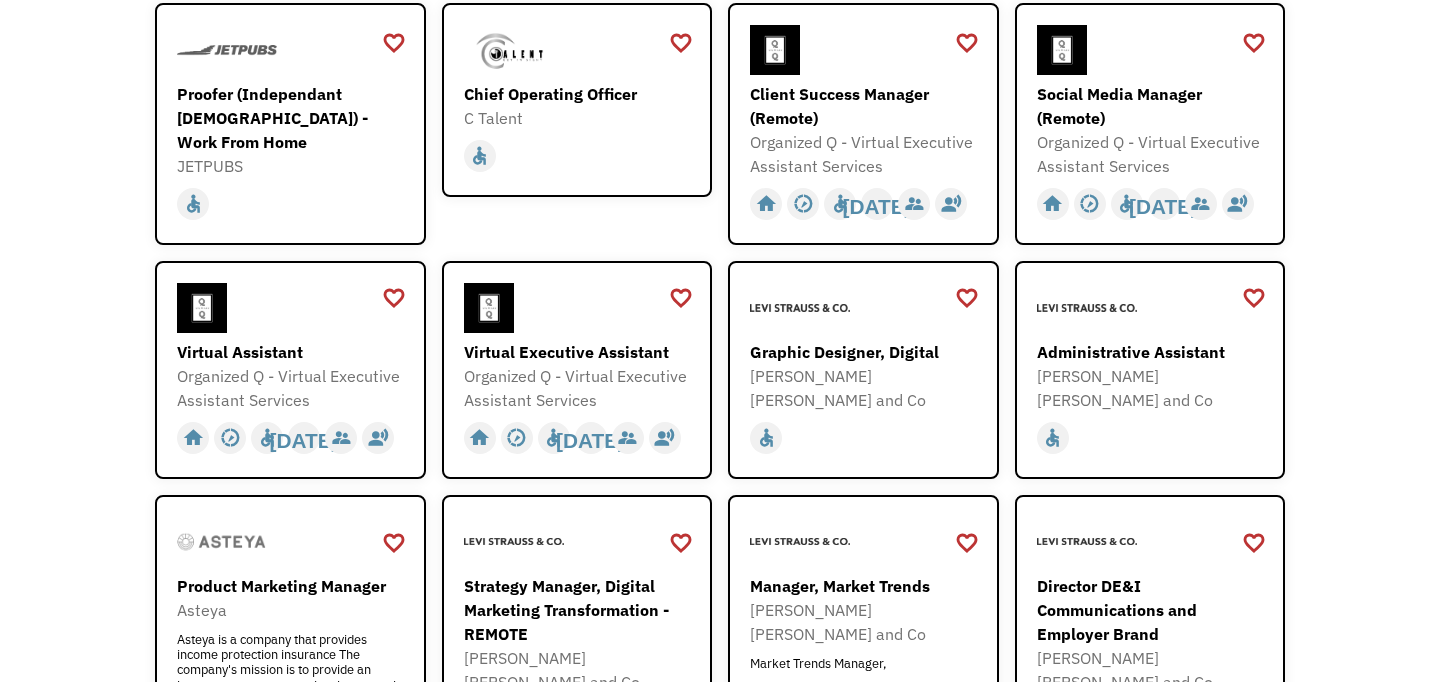 click on "Open job positions You have  X  liked items Search search Filter by category Administration Communications & Public Relations Customer Service Design Education Engineering Finance Healthcare Hospitality Human Resources Industrial & Manufacturing Legal Marketing Operations Sales Science Technology Transportation Other Job Category All None Administrative Communications & Public Relations Customer Service Design Education Engineering Finance Healthcare Hospitality Human Resources Industrial & Manufacturing Legal Marketing Non-profit/Philanthropy Operations Other Sales Science Technology Transportation Filter by type Full-time Part-time Remote Ok Favorited Favorited Thank you! Your submission has been received! Oops! Something went wrong while submitting the form. Non-profit/Philanthropy Other Transportation Technology Science Sales Operations Marketing Legal Industrial & Manufacturing Human Resources Hospitality Healthcare Finance Engineering Education Design Customer Service Communications & Public Relations" at bounding box center [720, 949] 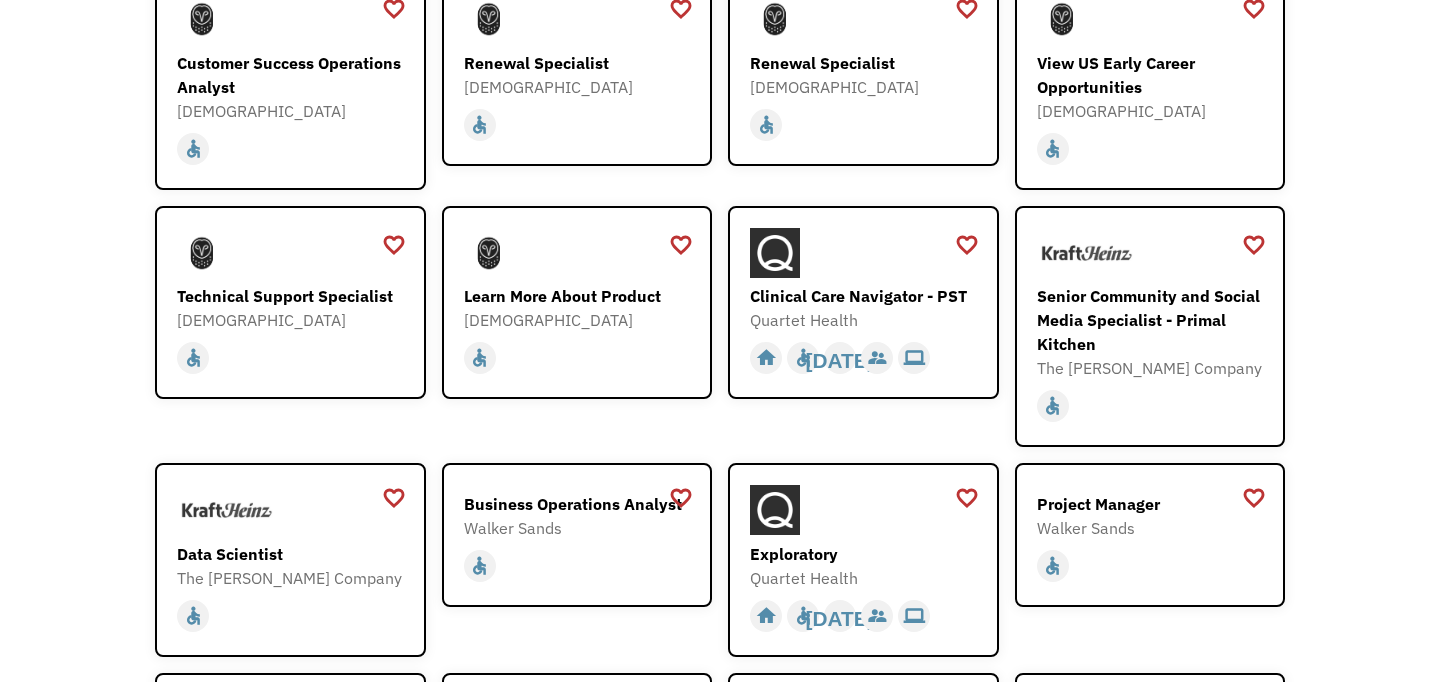scroll, scrollTop: 1761, scrollLeft: 0, axis: vertical 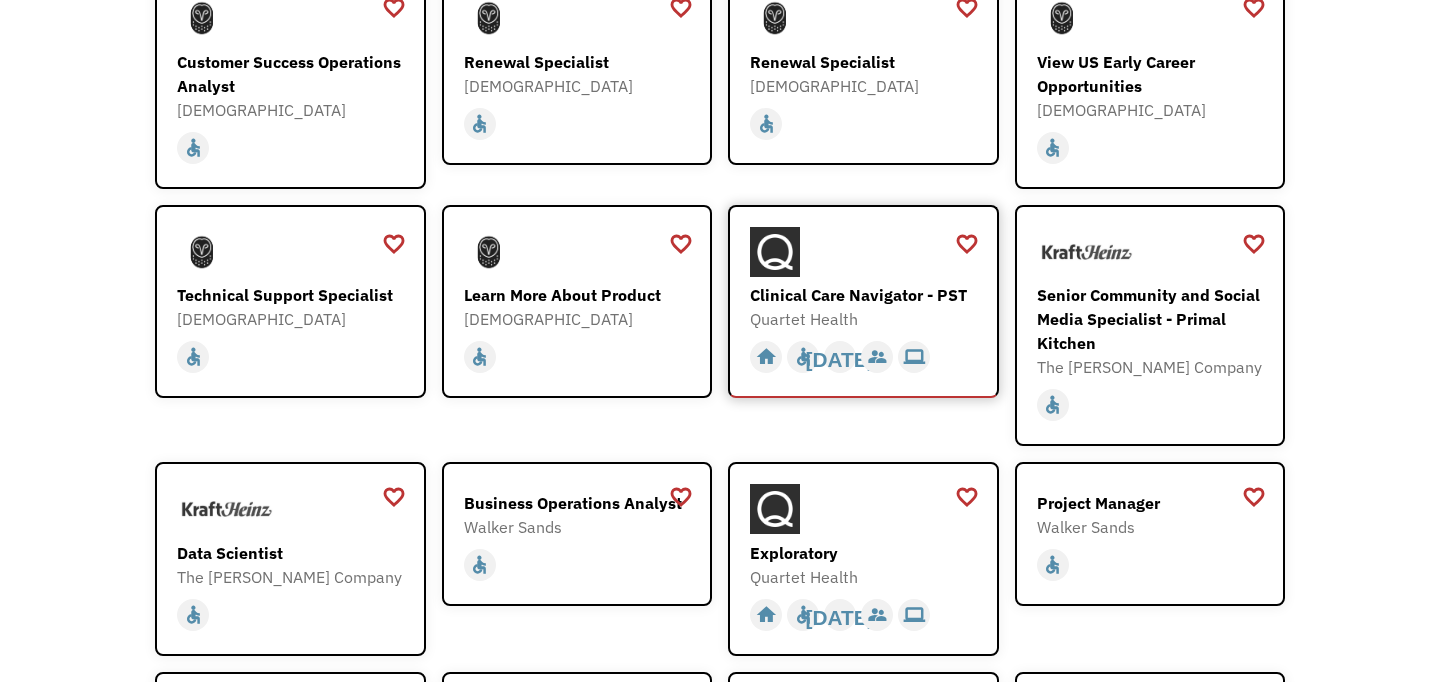 click on "Clinical Care Navigator - PST" at bounding box center (866, 295) 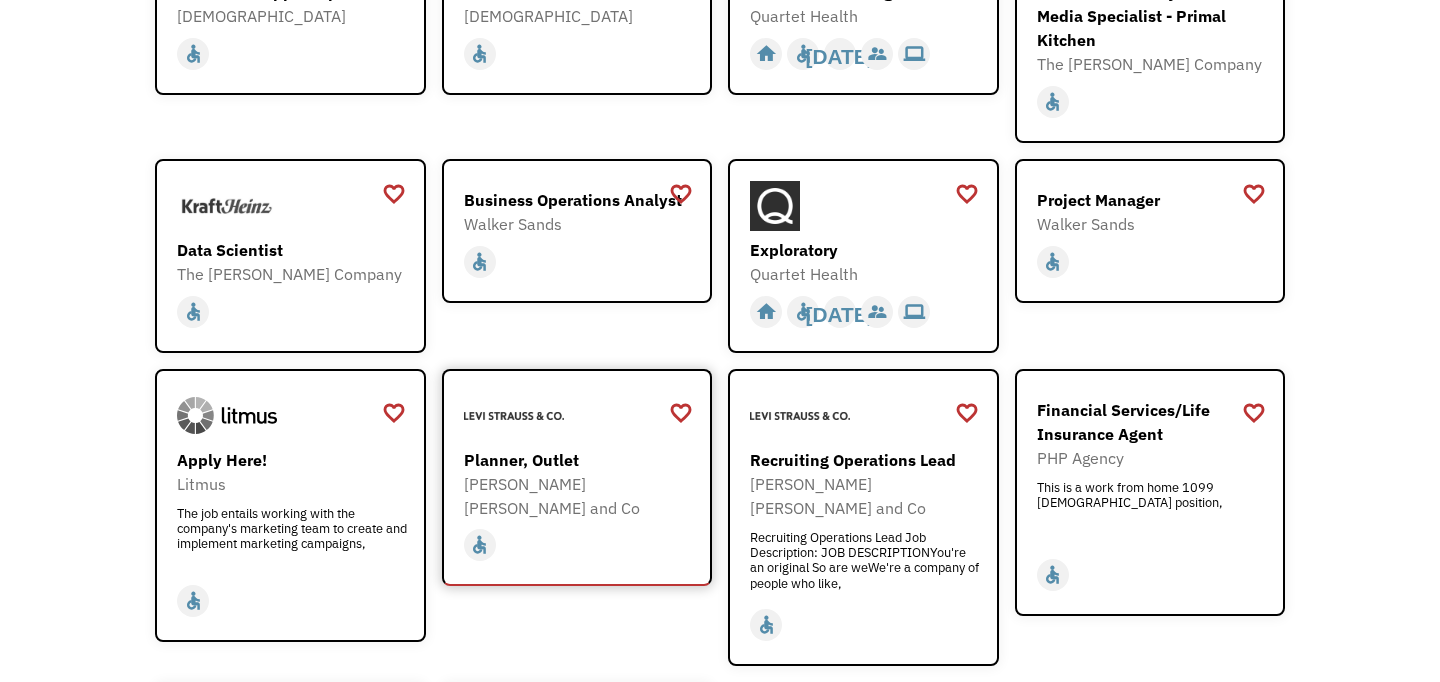scroll, scrollTop: 2056, scrollLeft: 0, axis: vertical 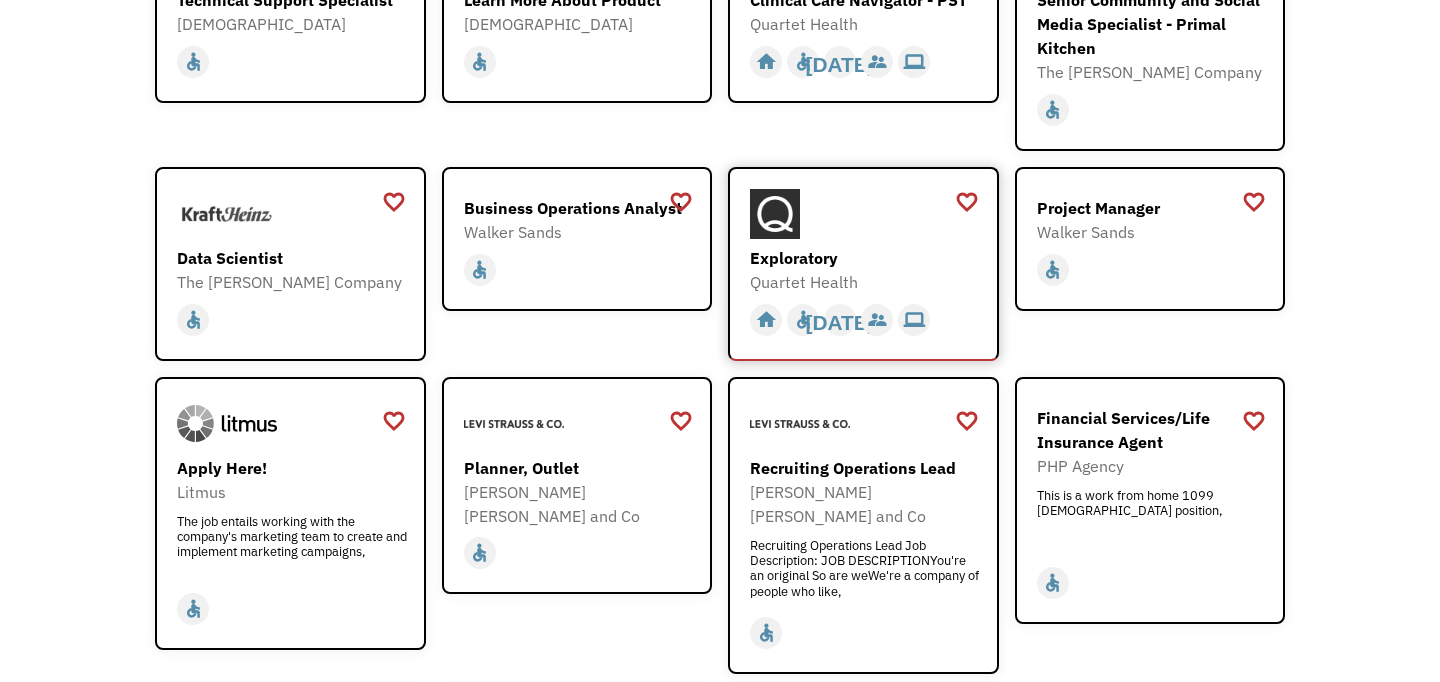 click on "Exploratory" at bounding box center [866, 258] 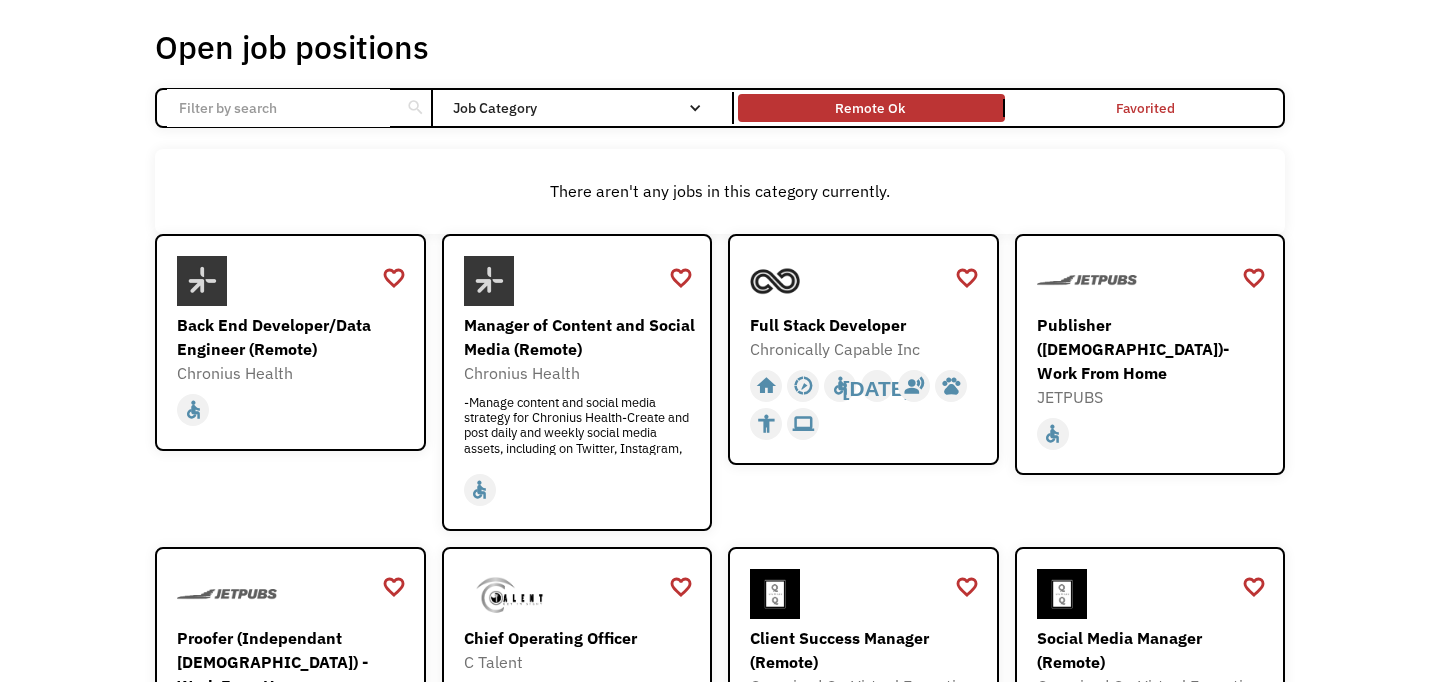scroll, scrollTop: 0, scrollLeft: 0, axis: both 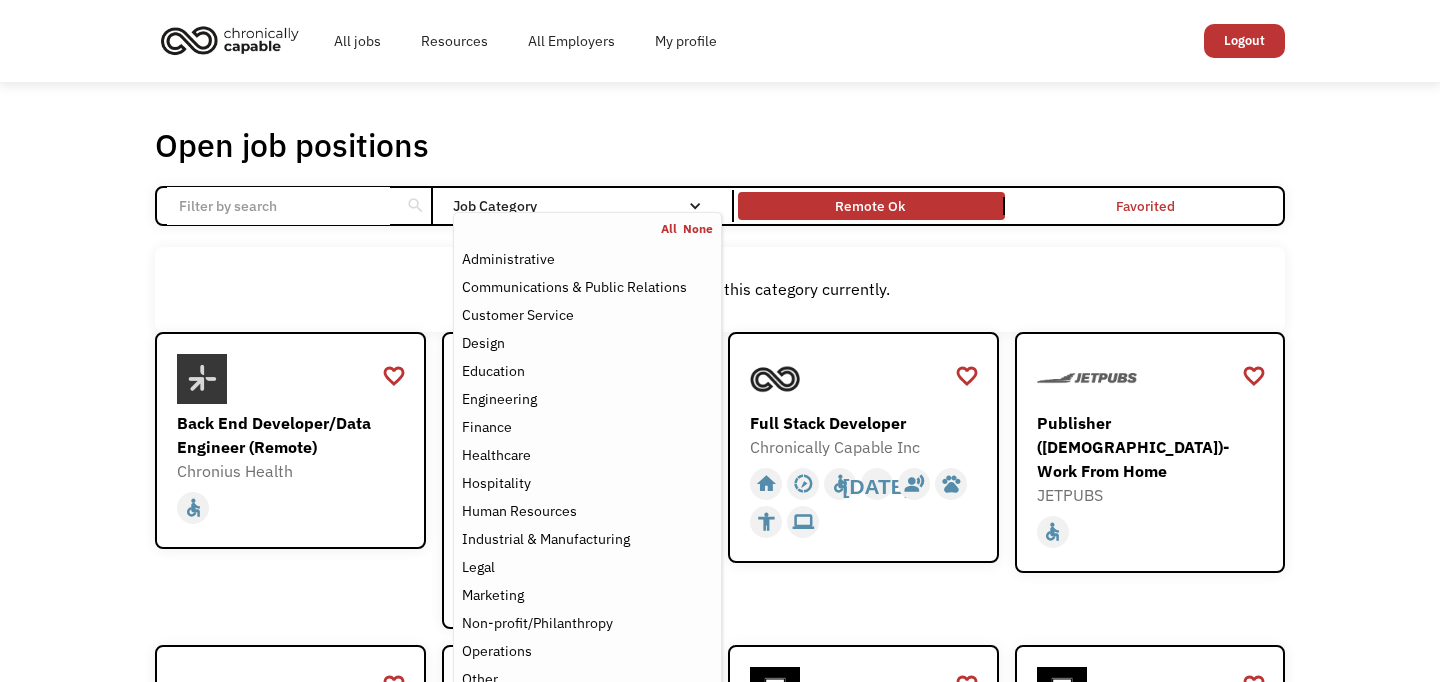 click on "All" at bounding box center (672, 229) 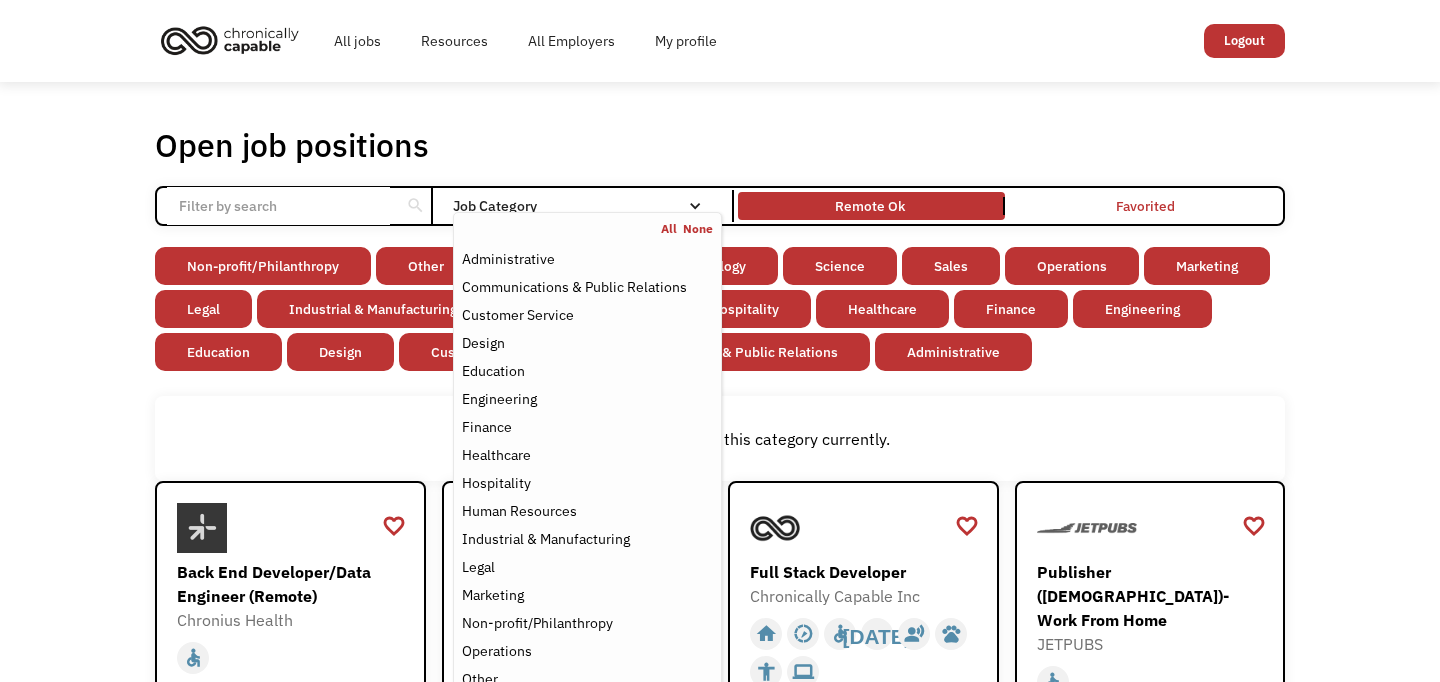 click on "There aren't any jobs in this category currently." at bounding box center (720, 438) 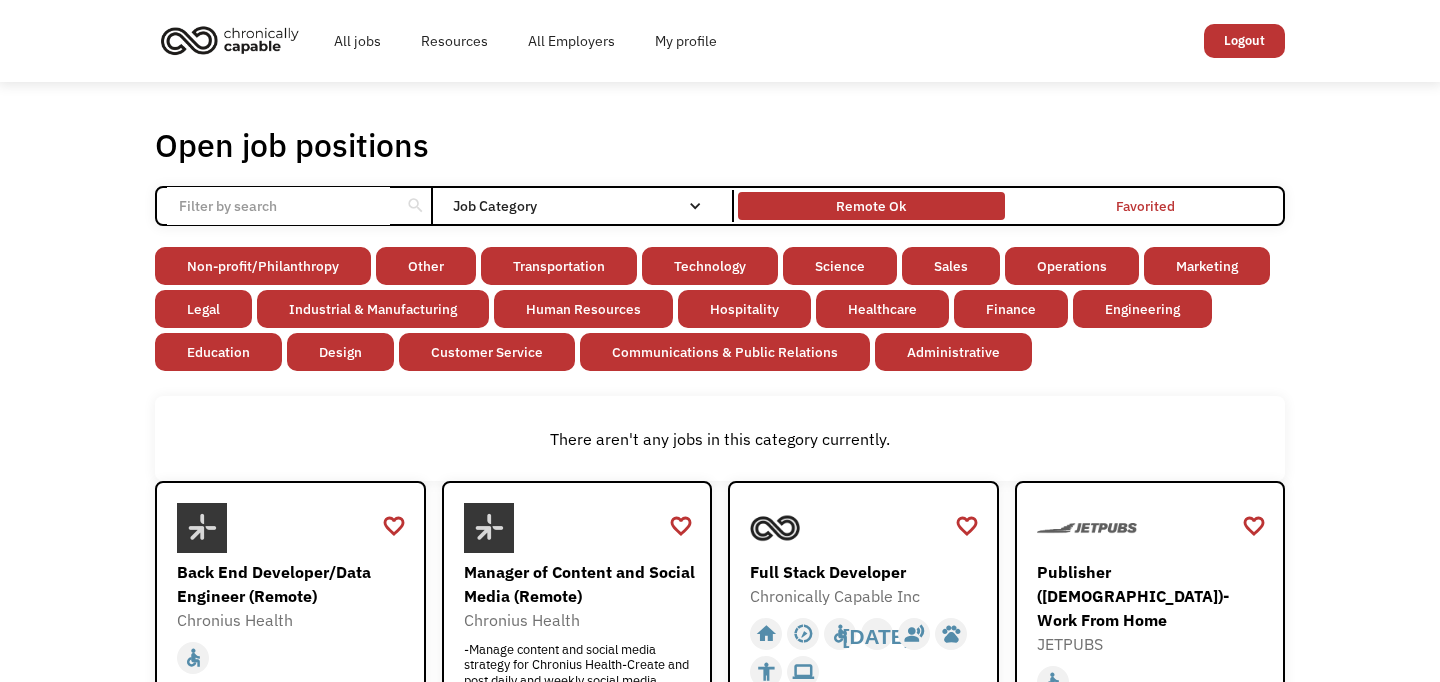 click on "Remote Ok" at bounding box center [871, 206] 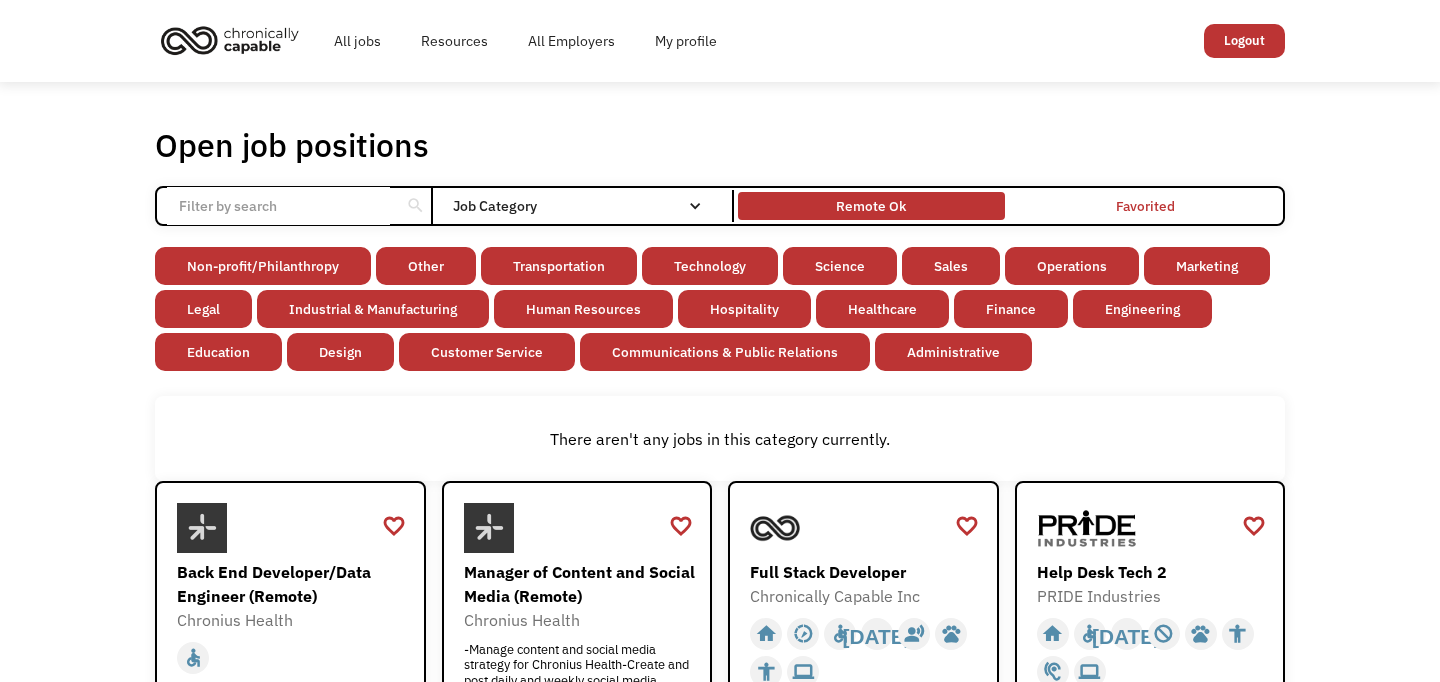click on "Remote Ok" at bounding box center [871, 206] 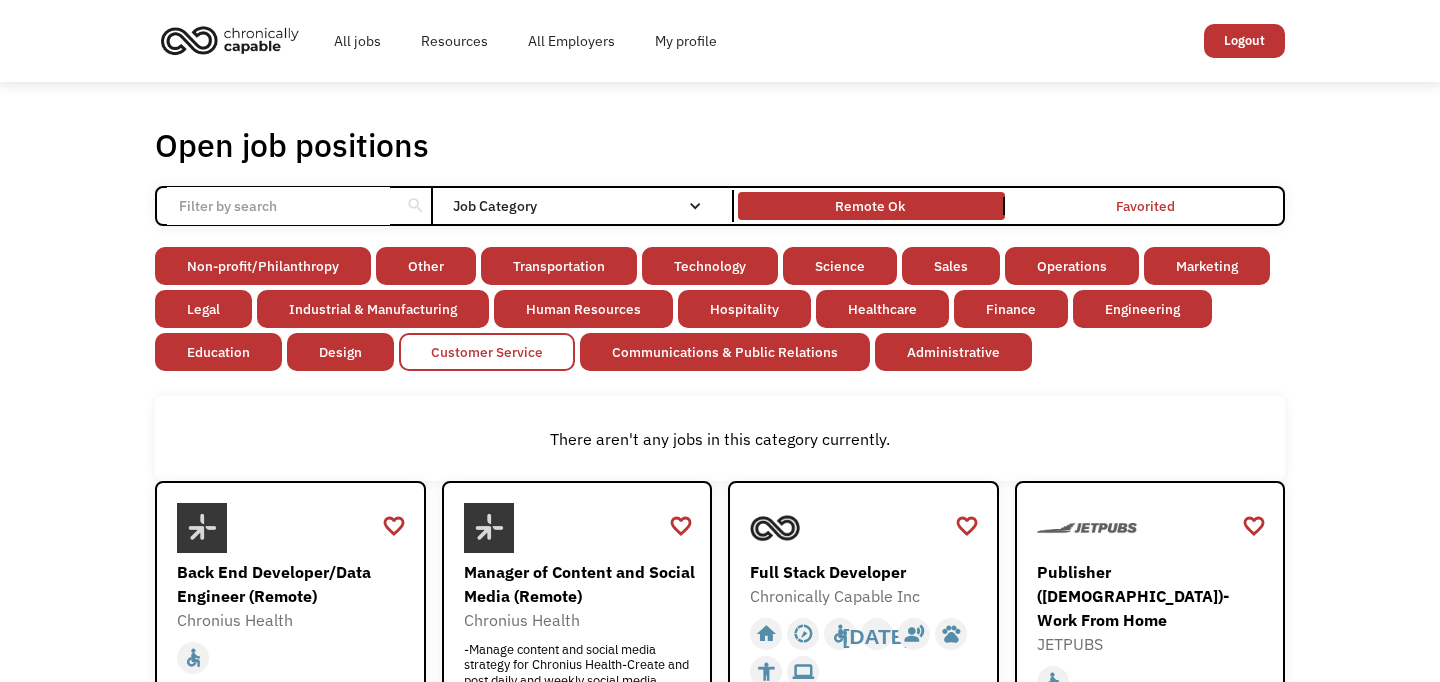 click on "Customer Service" at bounding box center (487, 352) 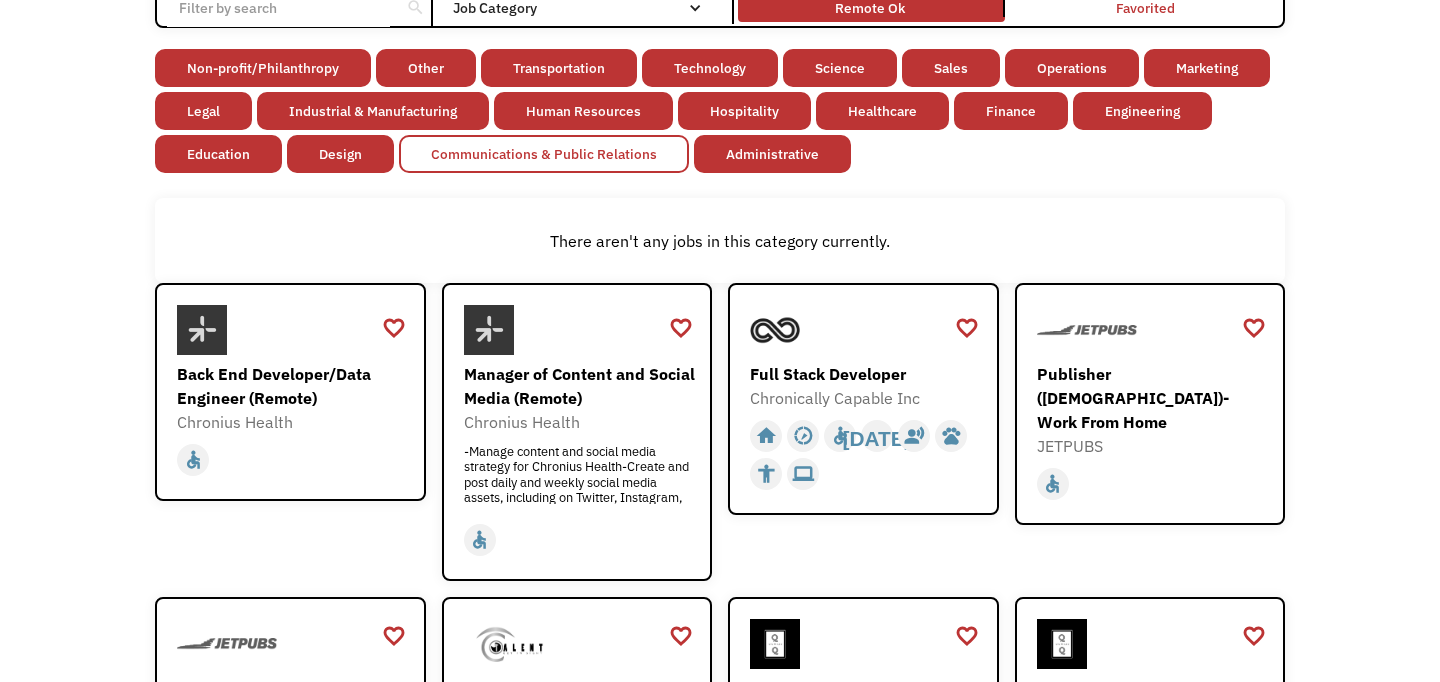 scroll, scrollTop: 197, scrollLeft: 0, axis: vertical 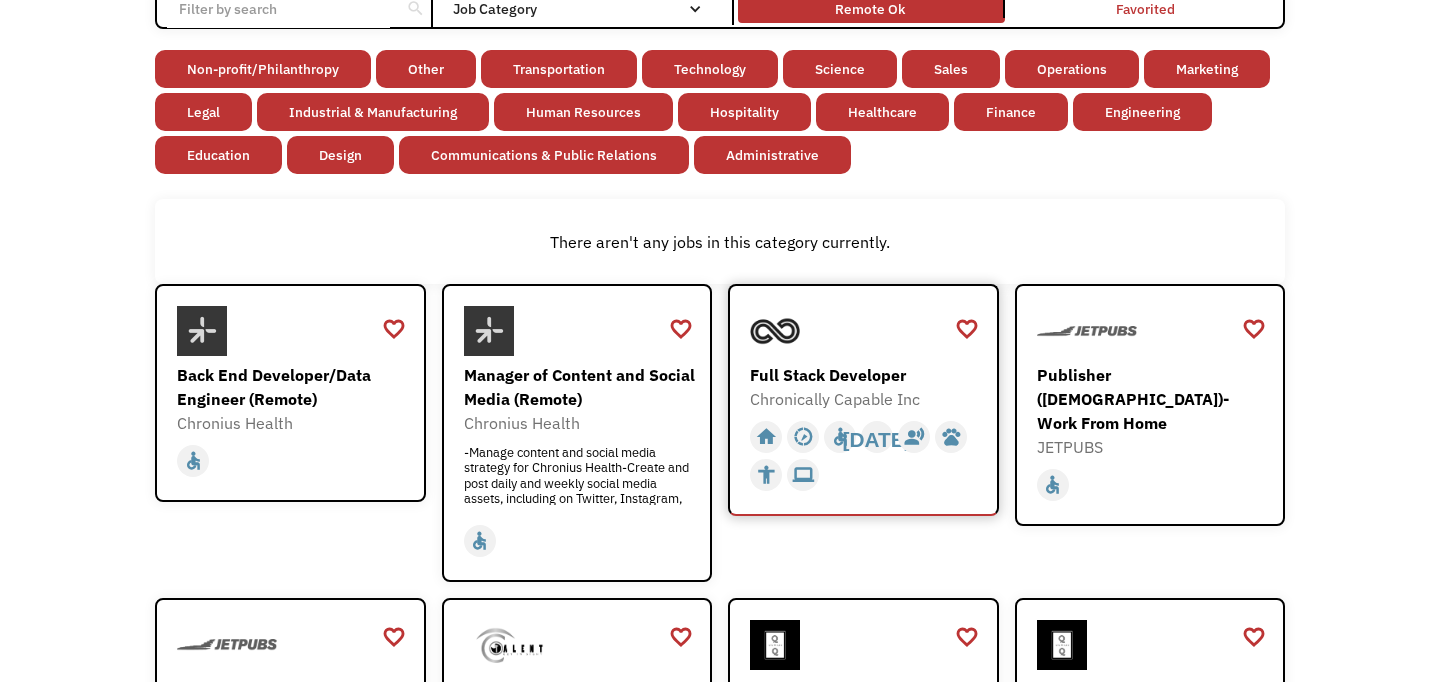 click on "Chronically Capable Inc" at bounding box center [866, 399] 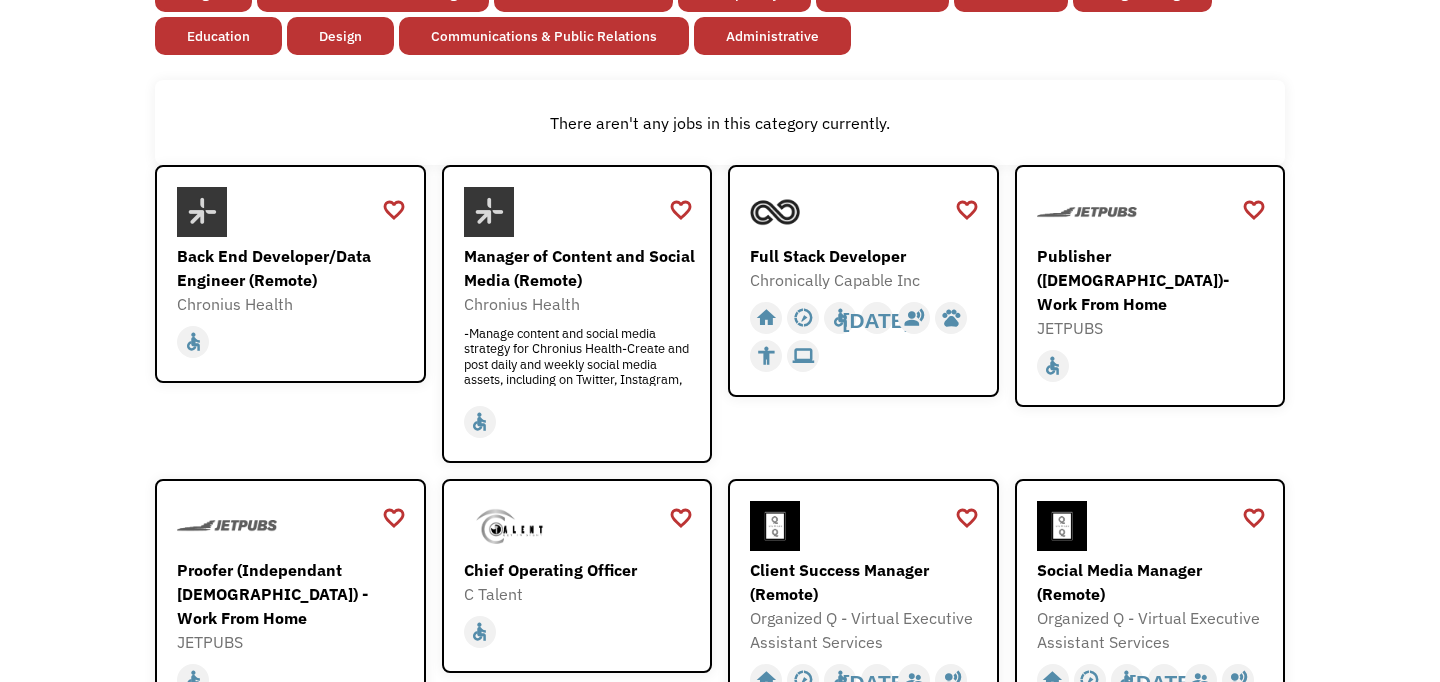 scroll, scrollTop: 319, scrollLeft: 0, axis: vertical 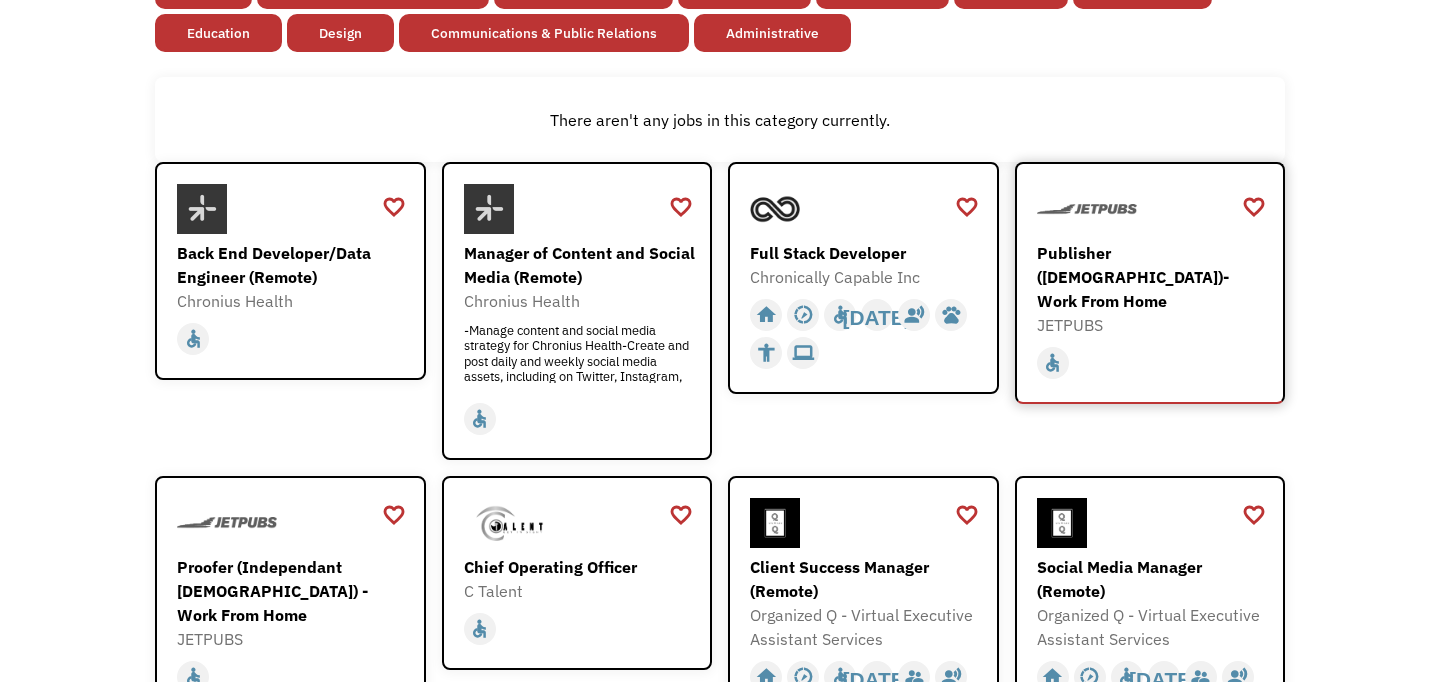 click on "Publisher ([DEMOGRAPHIC_DATA])- Work From Home" at bounding box center (1153, 277) 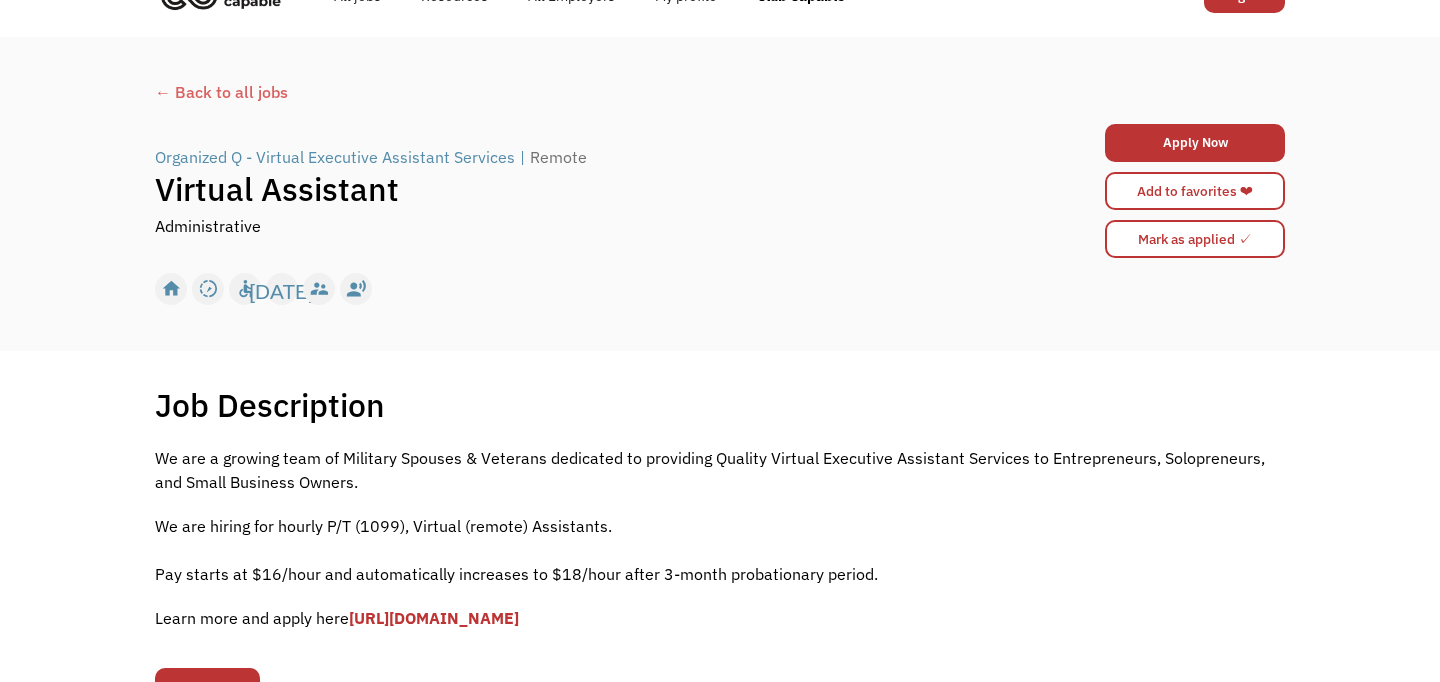 scroll, scrollTop: 63, scrollLeft: 0, axis: vertical 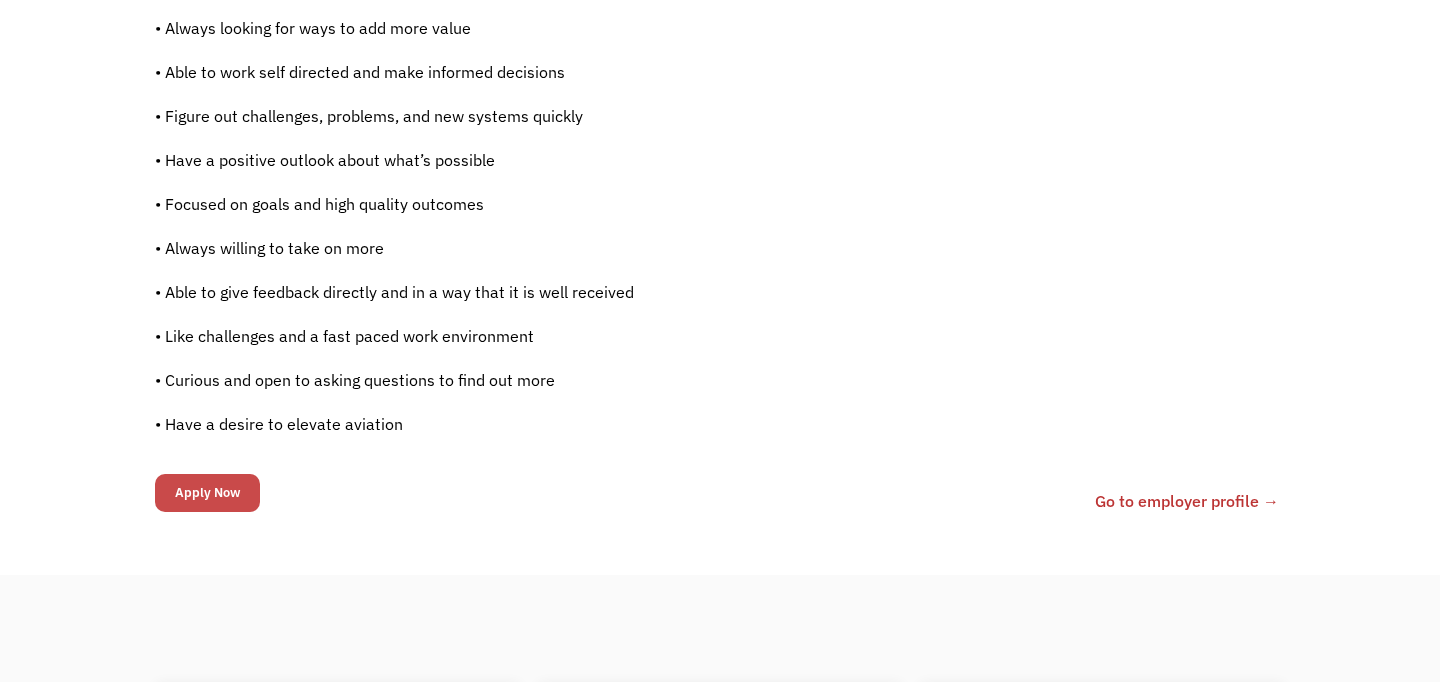 click on "Apply Now" at bounding box center [207, 493] 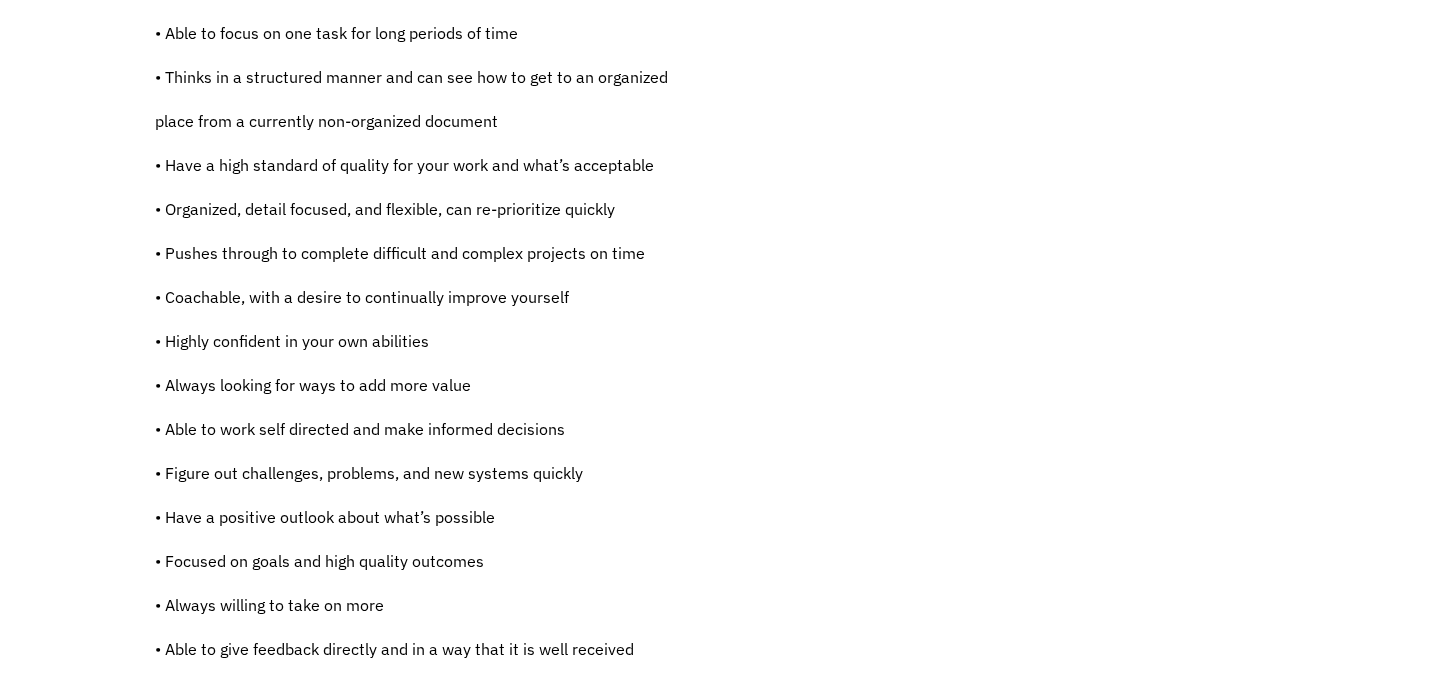 scroll, scrollTop: 1546, scrollLeft: 0, axis: vertical 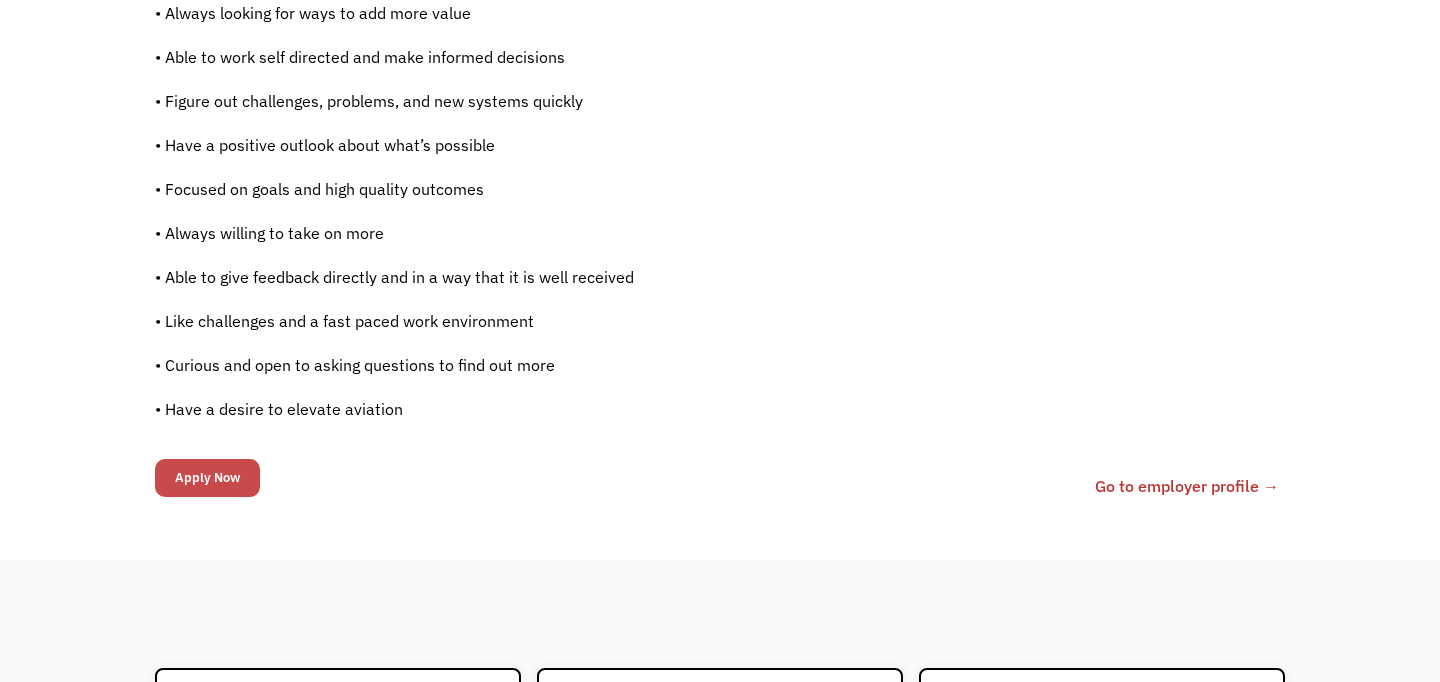 click on "Apply Now" at bounding box center [207, 478] 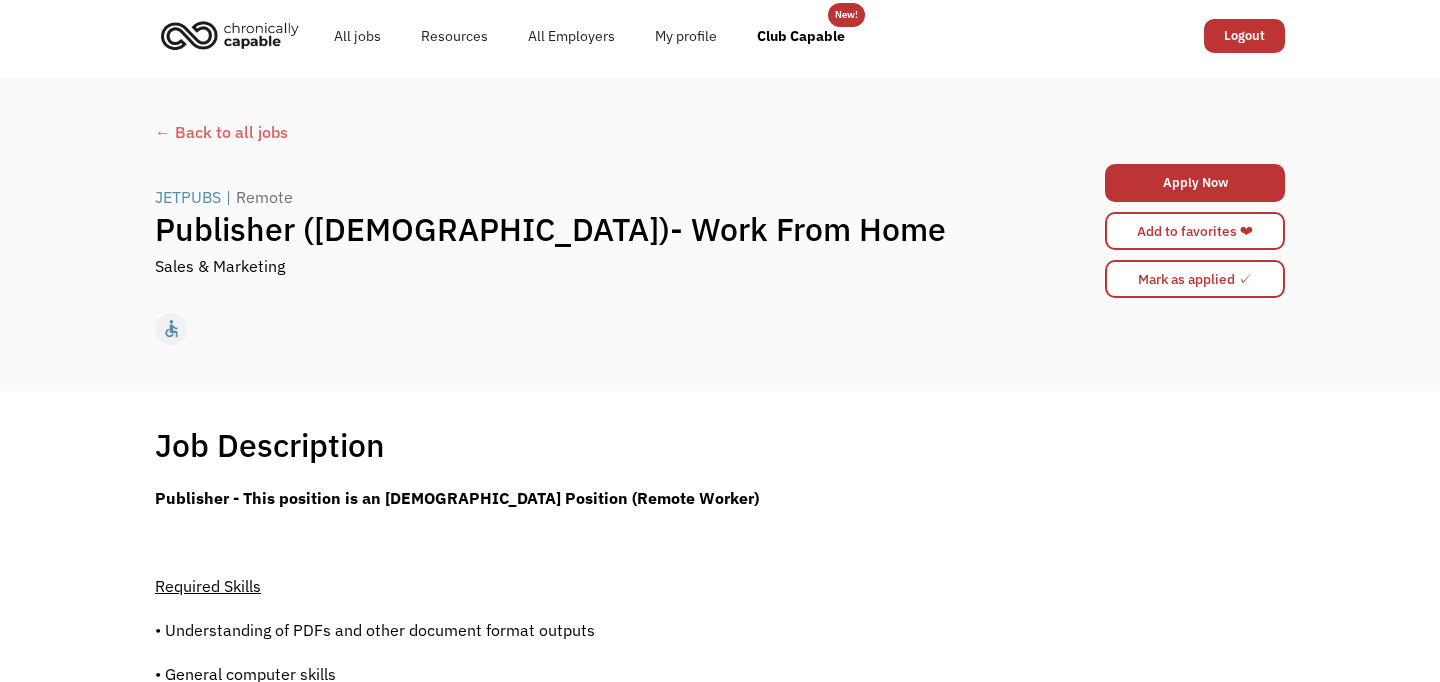 scroll, scrollTop: 0, scrollLeft: 0, axis: both 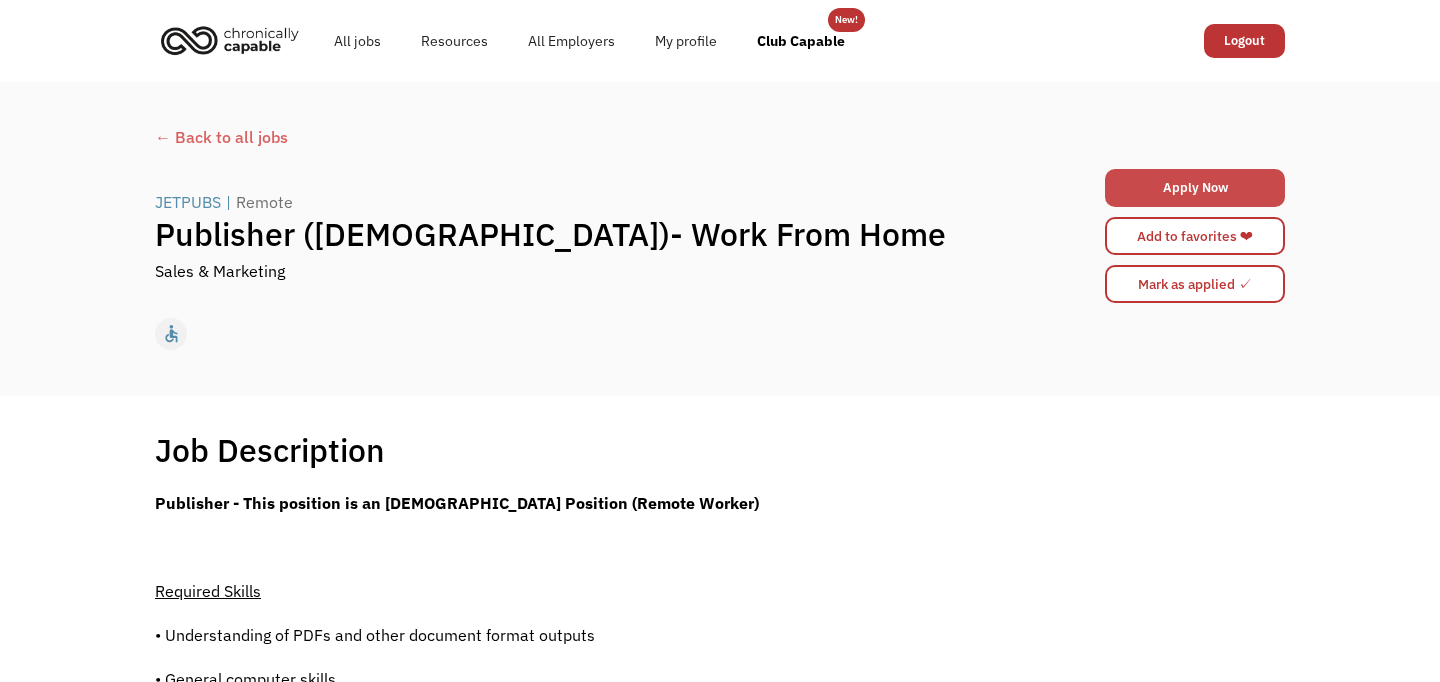 click on "Apply Now" at bounding box center (1195, 188) 